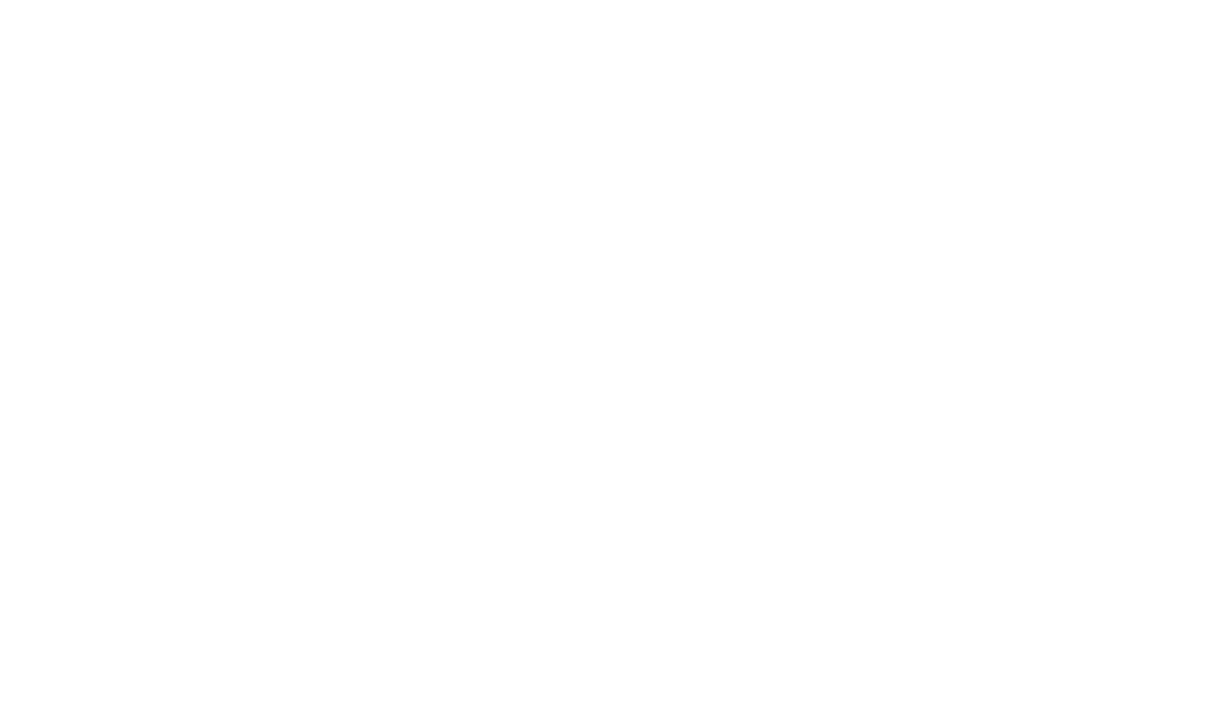 scroll, scrollTop: 0, scrollLeft: 0, axis: both 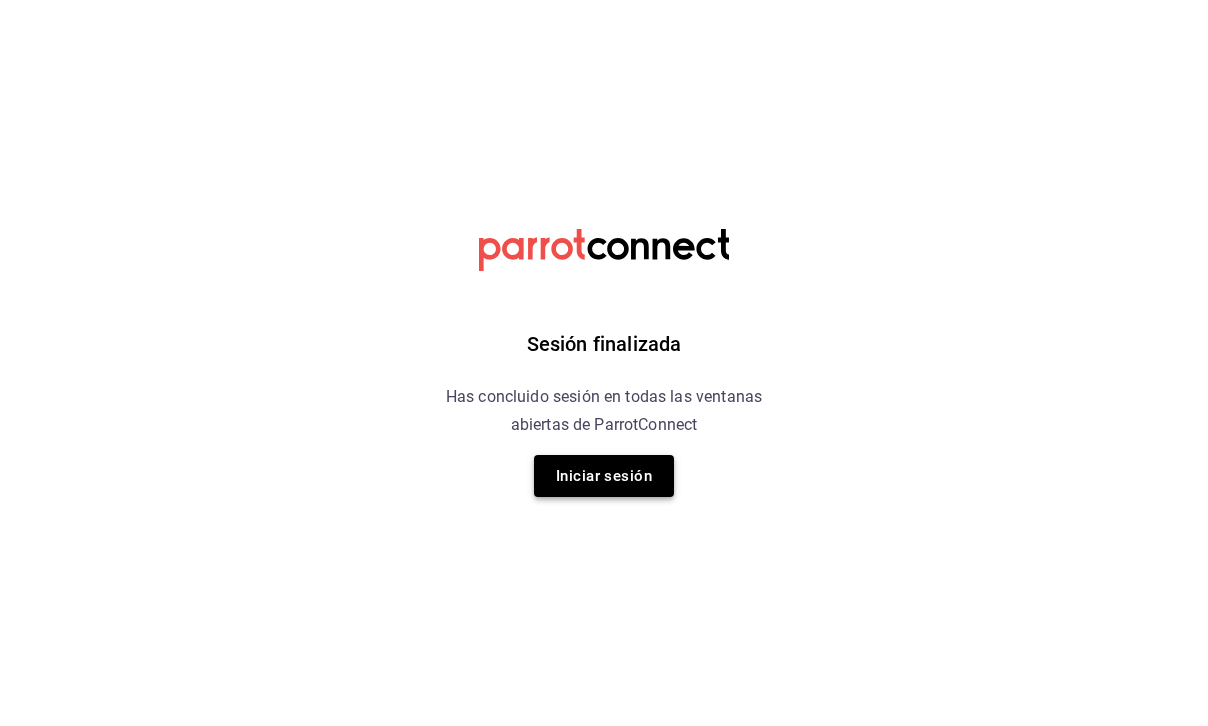 click on "Iniciar sesión" at bounding box center [604, 476] 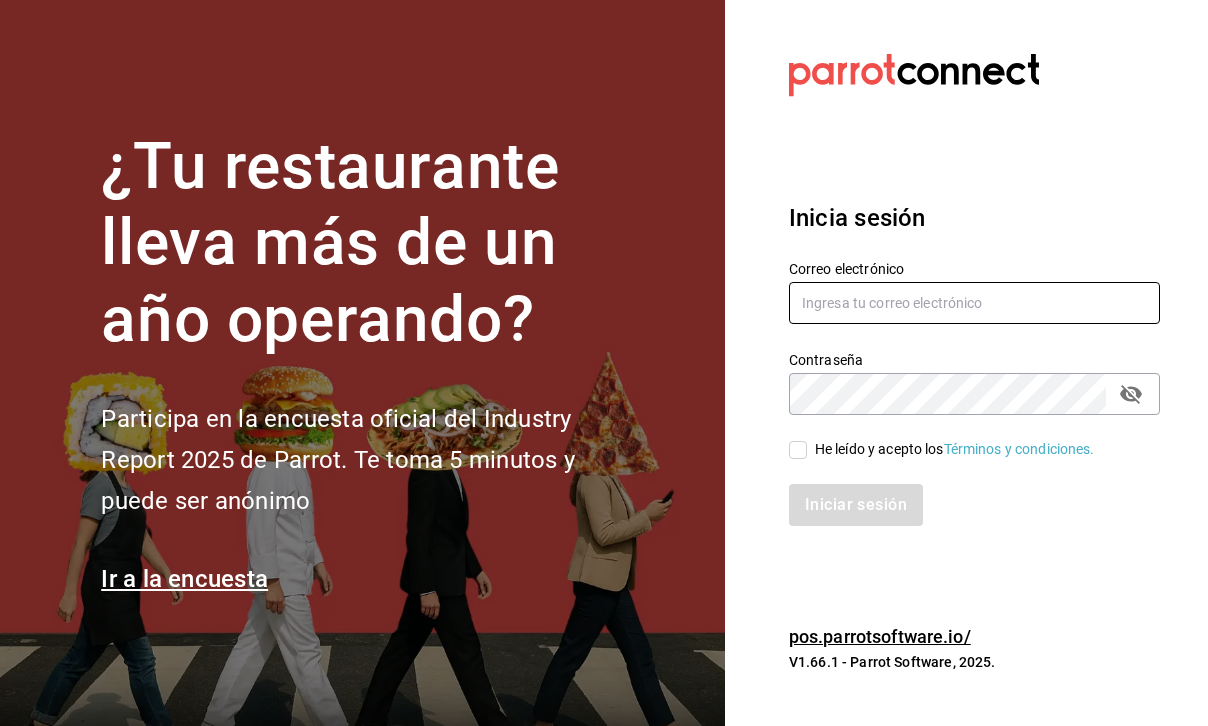 type on "[EMAIL]" 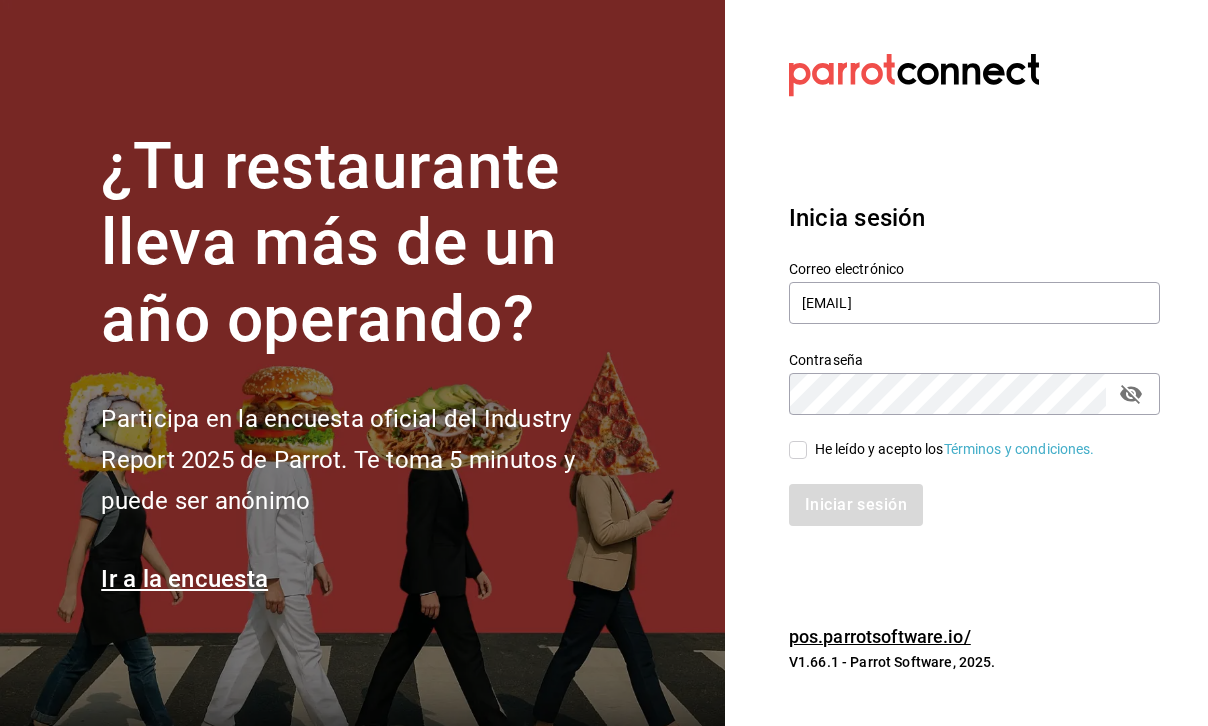 click on "He leído y acepto los  Términos y condiciones." at bounding box center [798, 450] 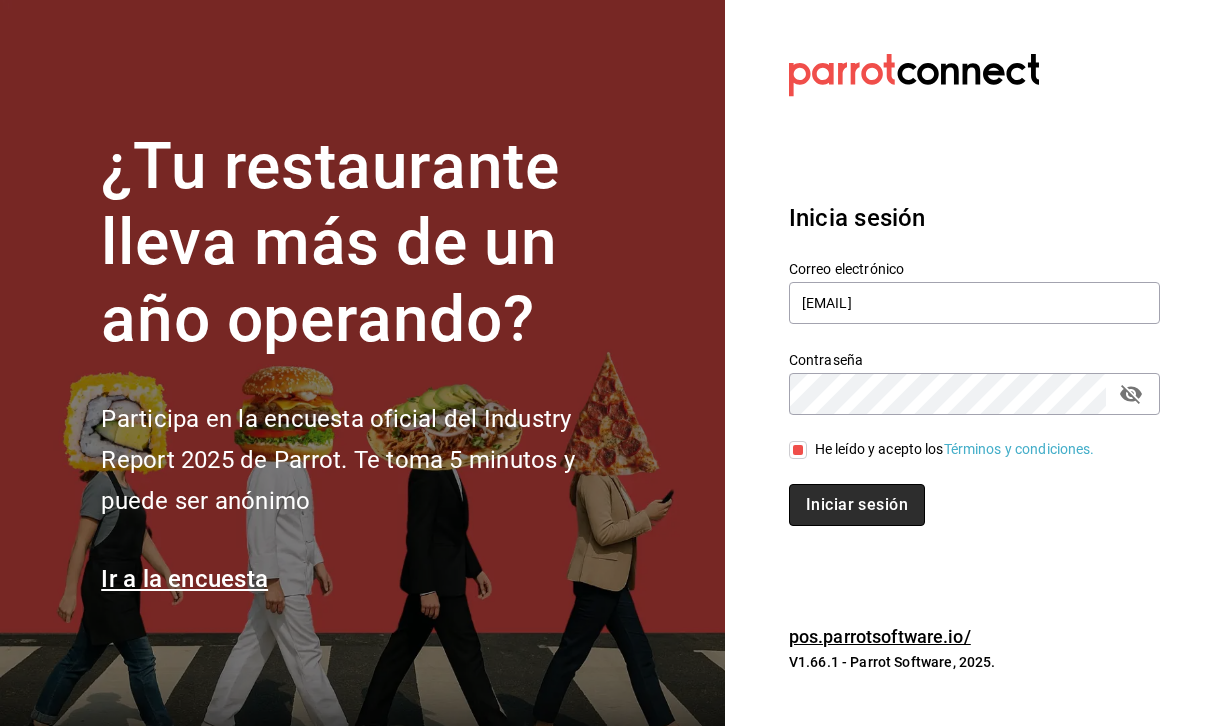 click on "Iniciar sesión" at bounding box center [857, 505] 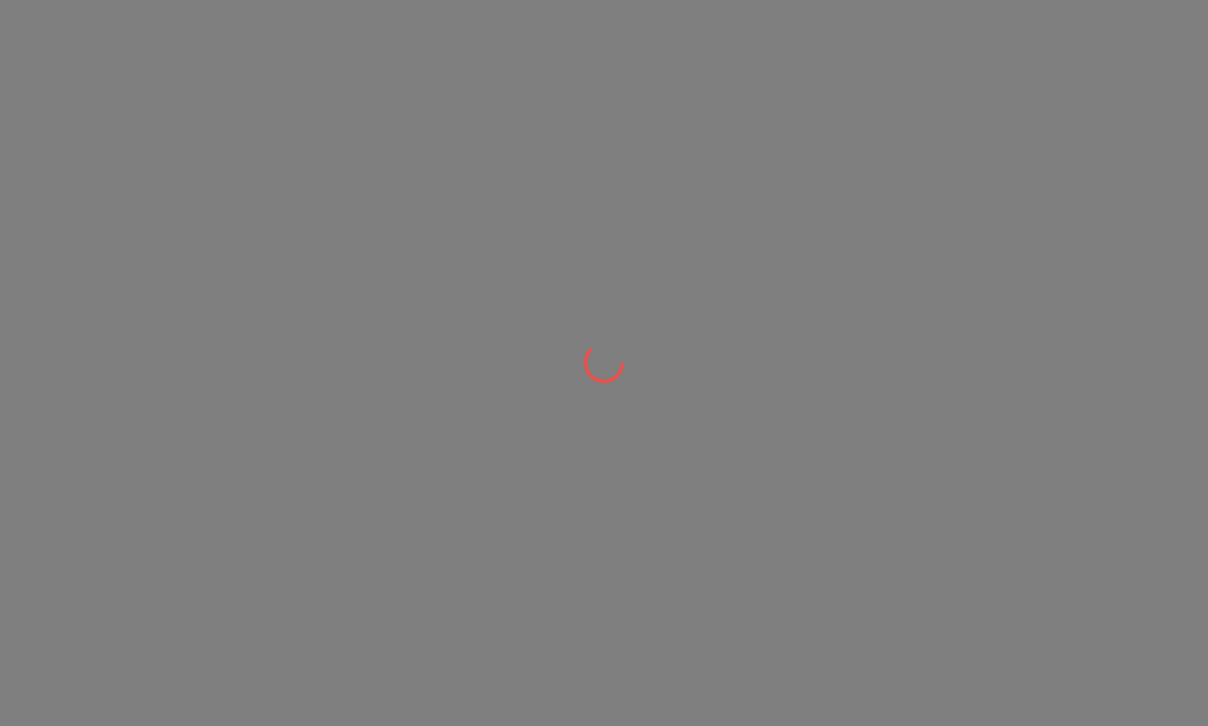scroll, scrollTop: 0, scrollLeft: 0, axis: both 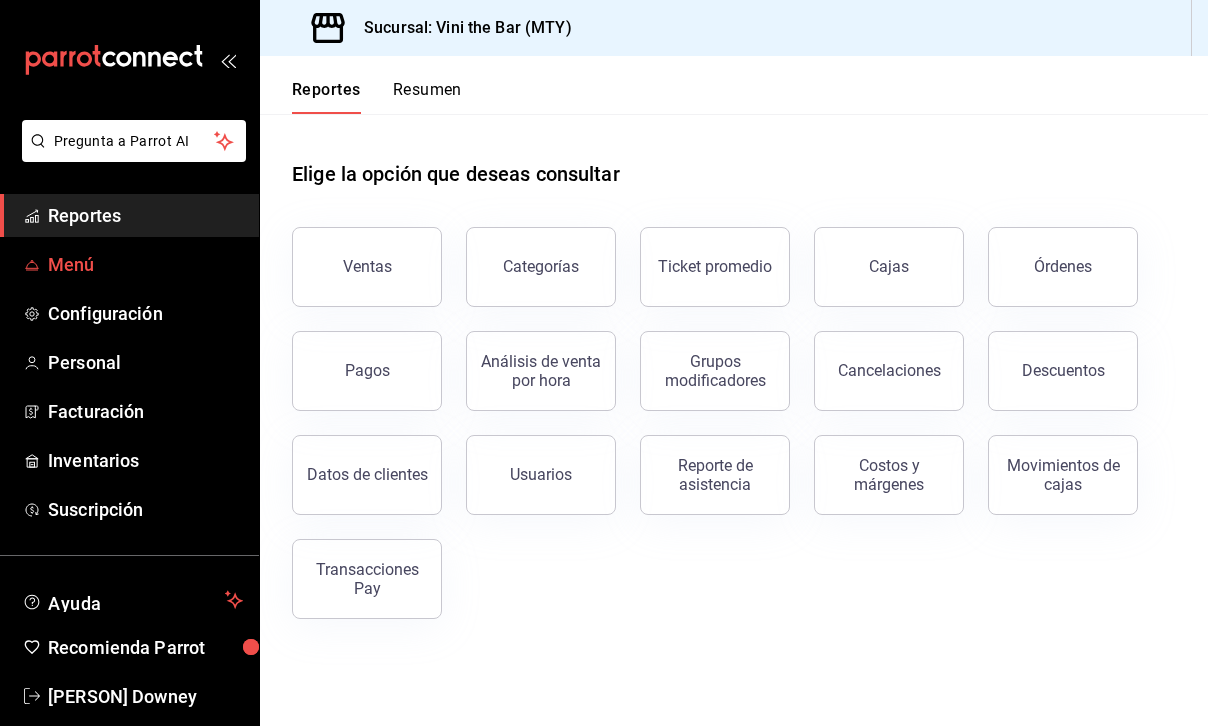 click on "Menú" at bounding box center (145, 264) 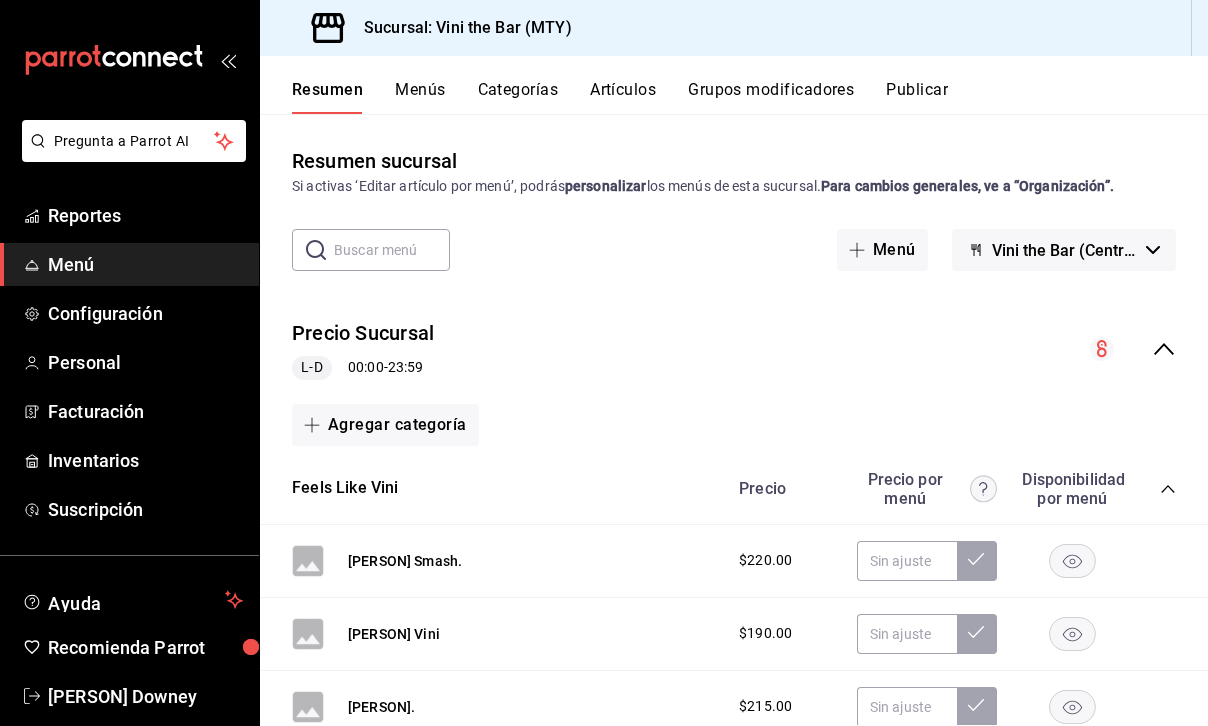 click on "Artículos" at bounding box center (623, 97) 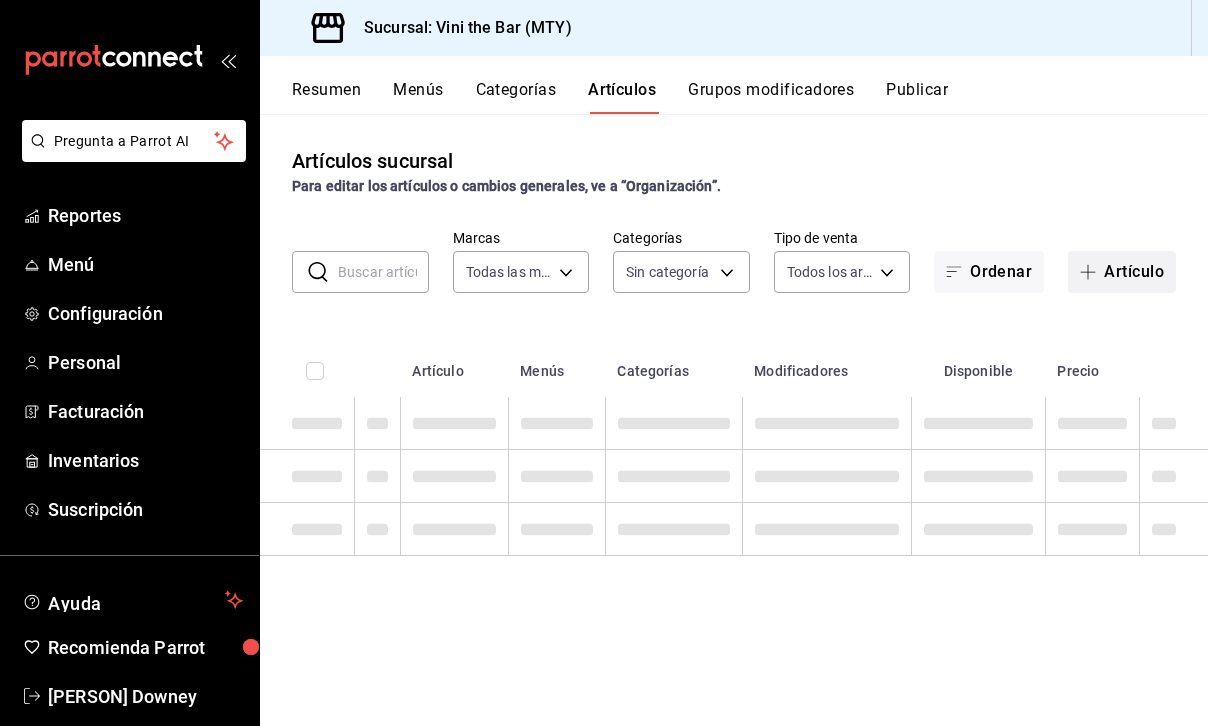 type on "[UUID]" 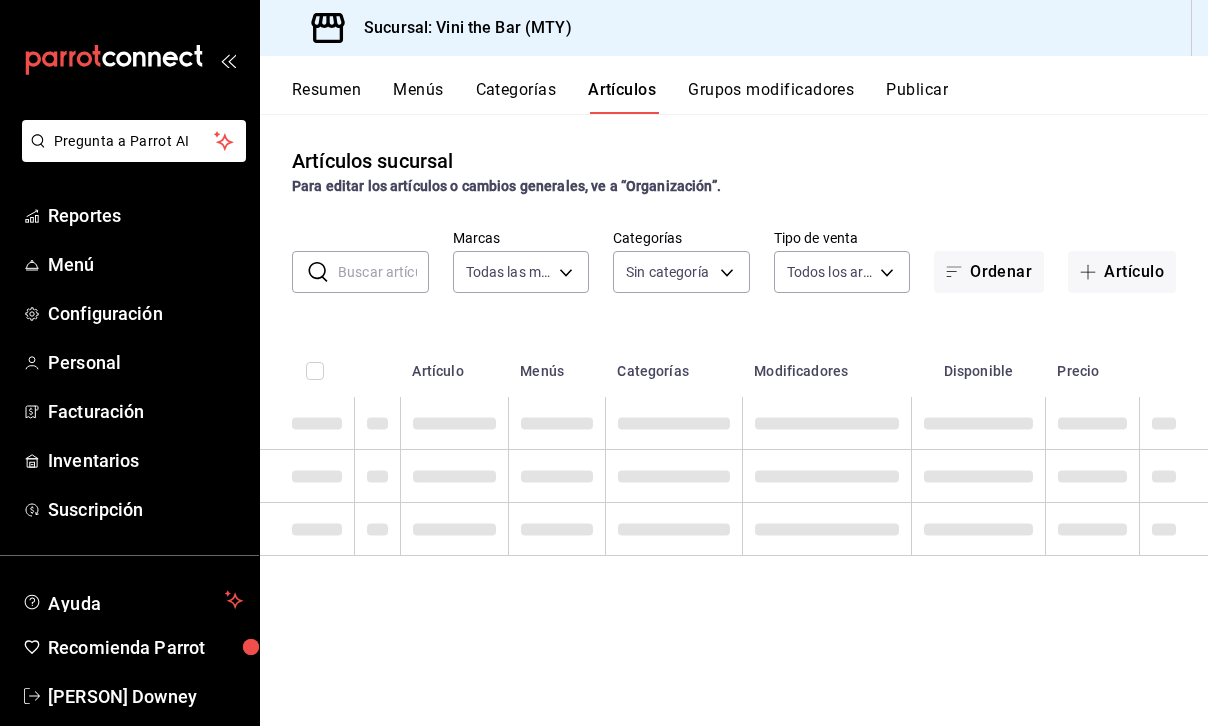 type on "[UUID]" 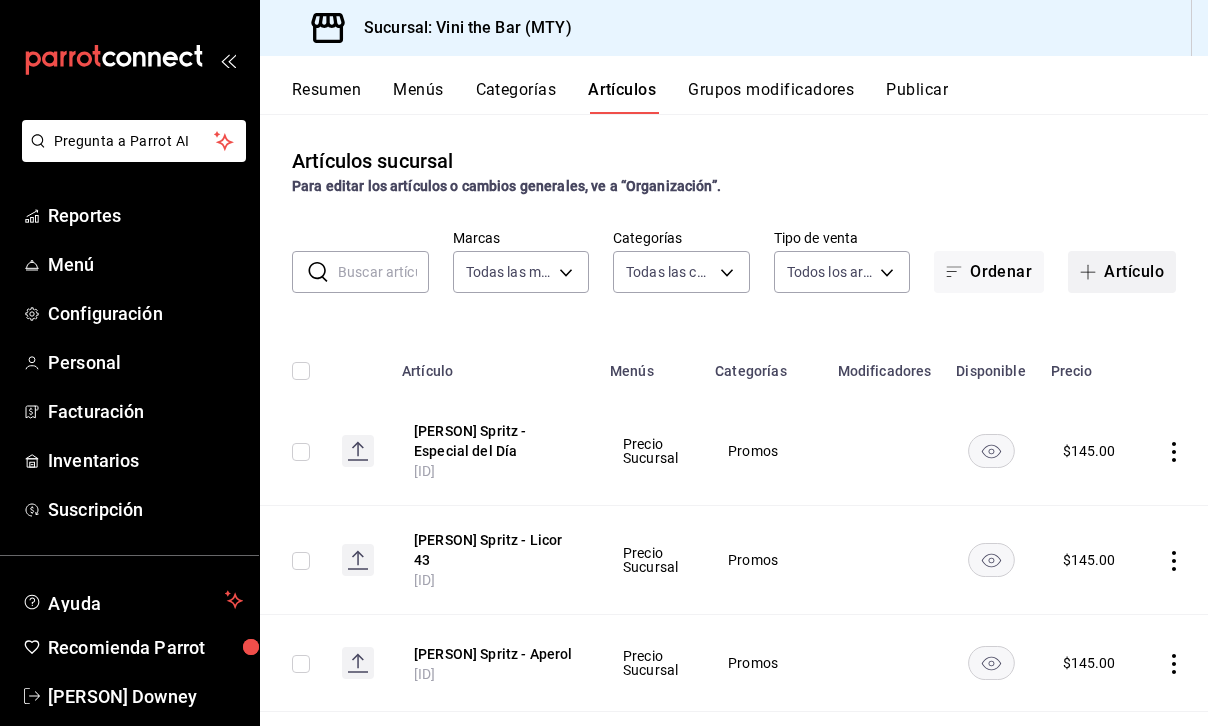 click on "Artículo" at bounding box center (1122, 272) 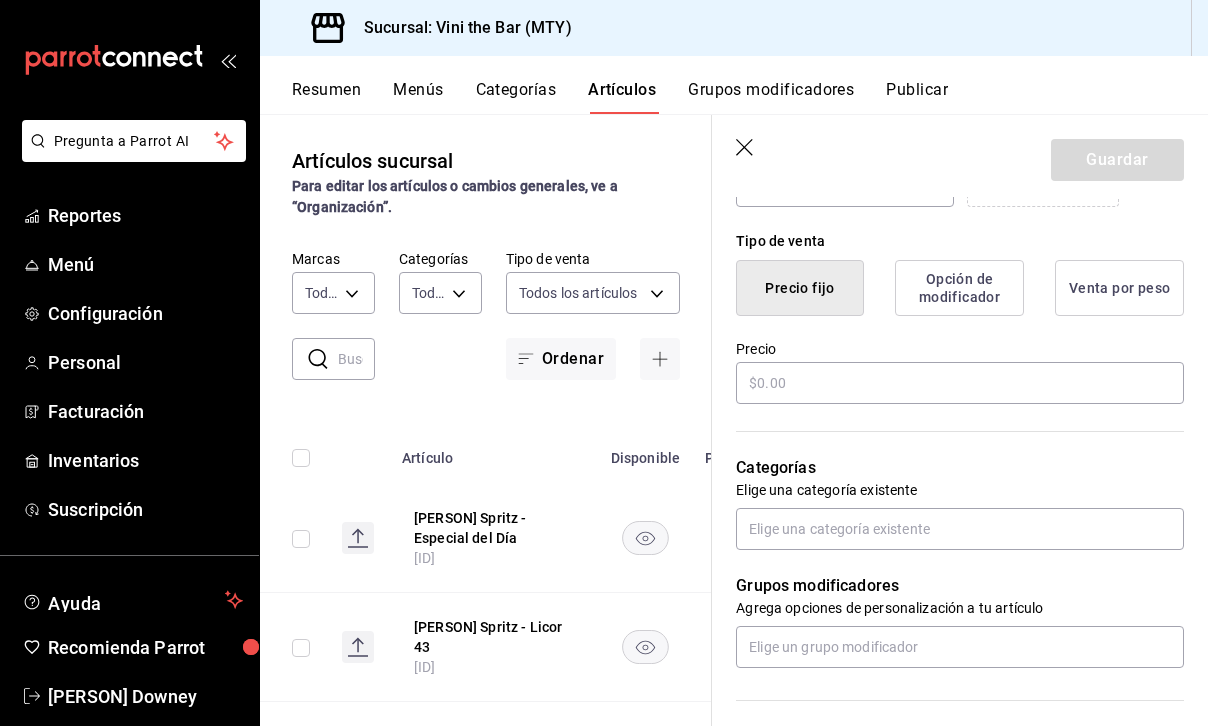 scroll, scrollTop: 458, scrollLeft: 0, axis: vertical 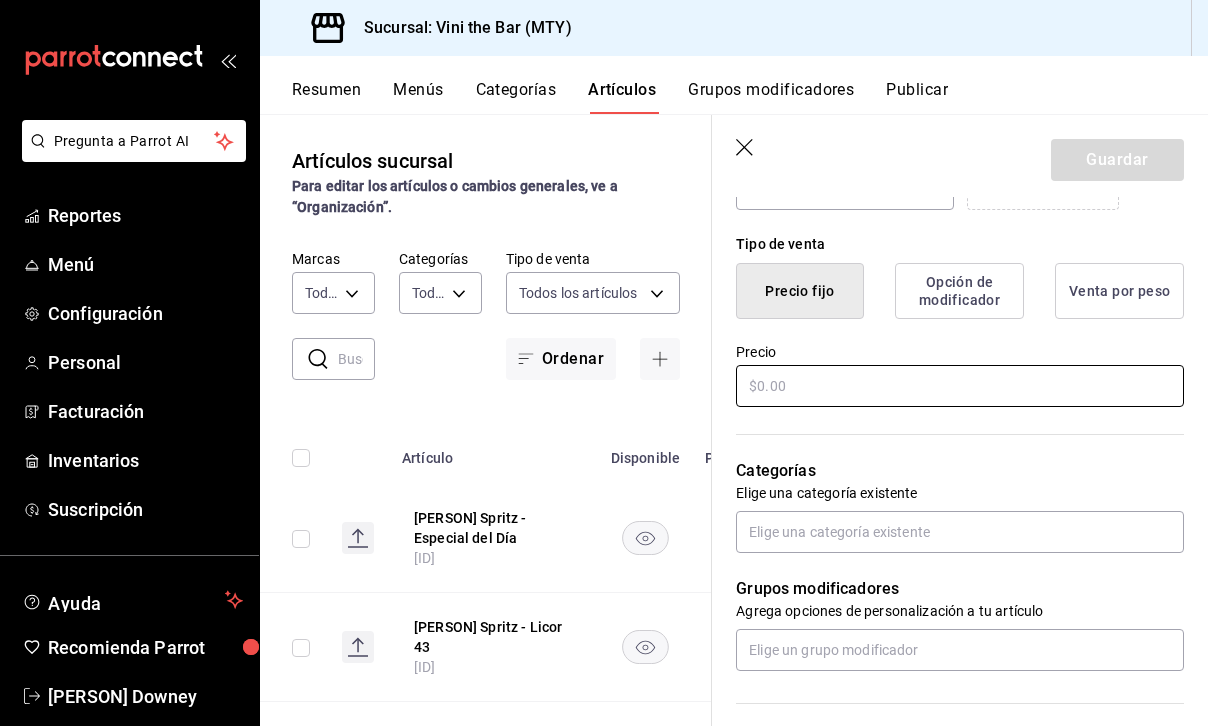 type on "[PERSON] Happy Hour" 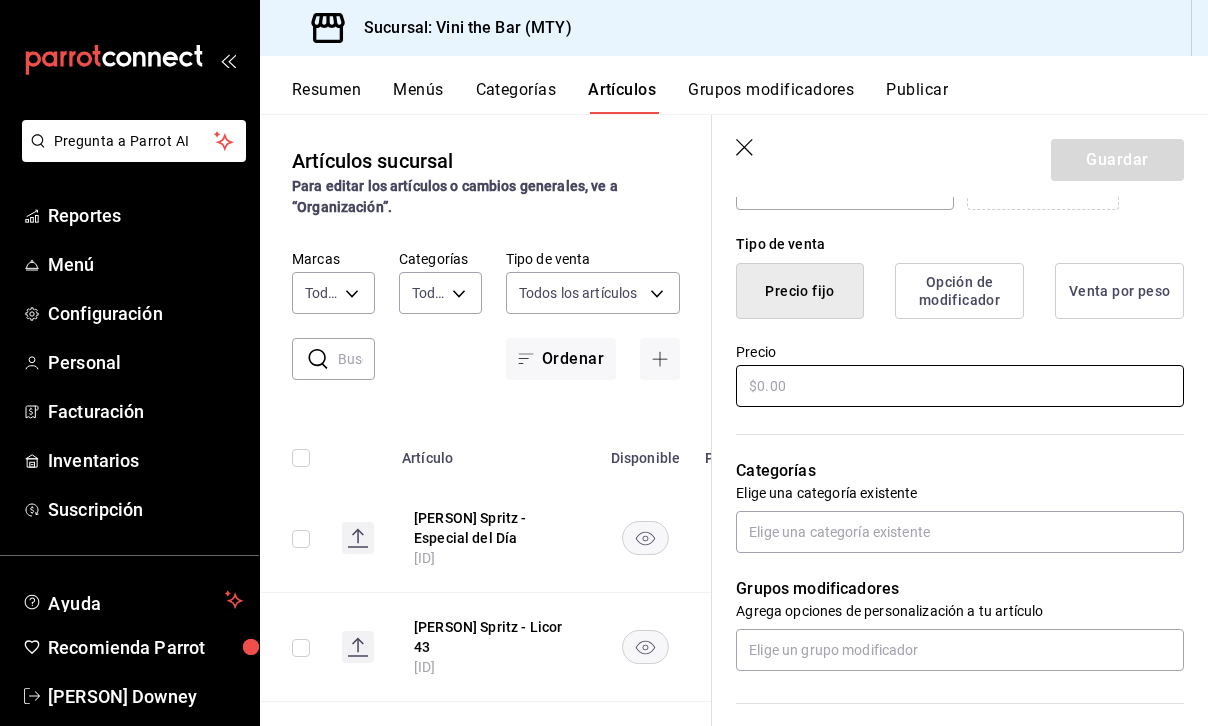 click at bounding box center [960, 386] 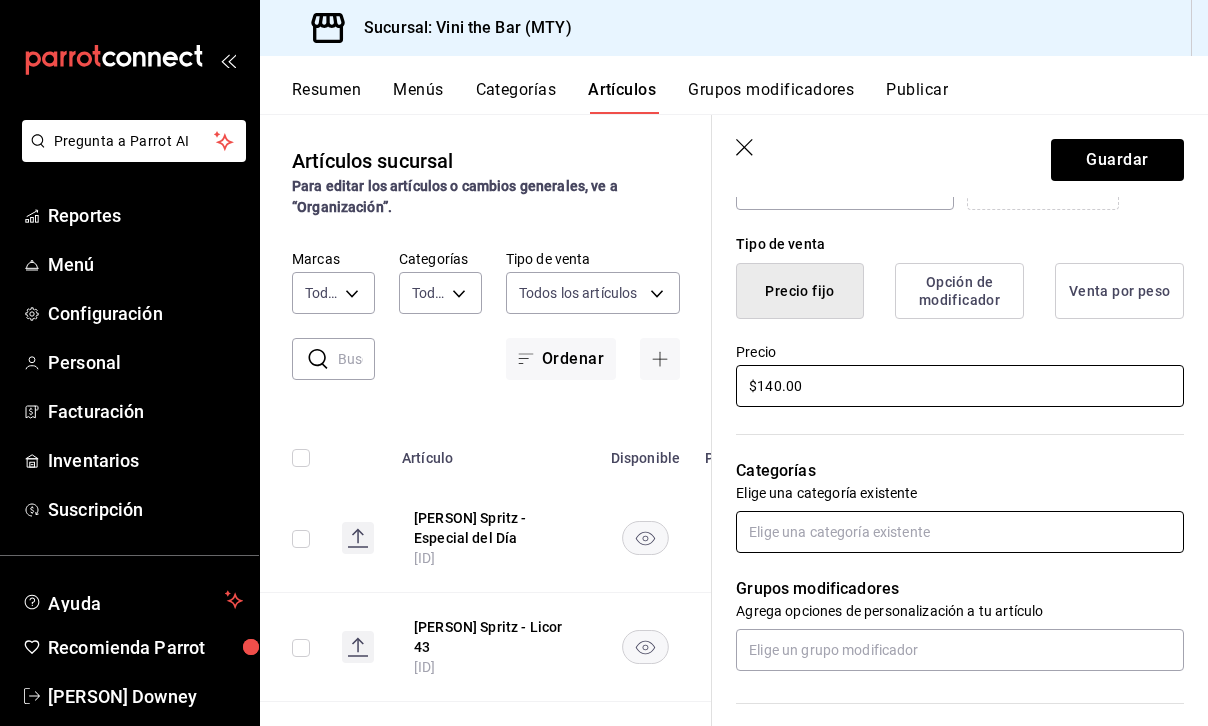 type on "$140.00" 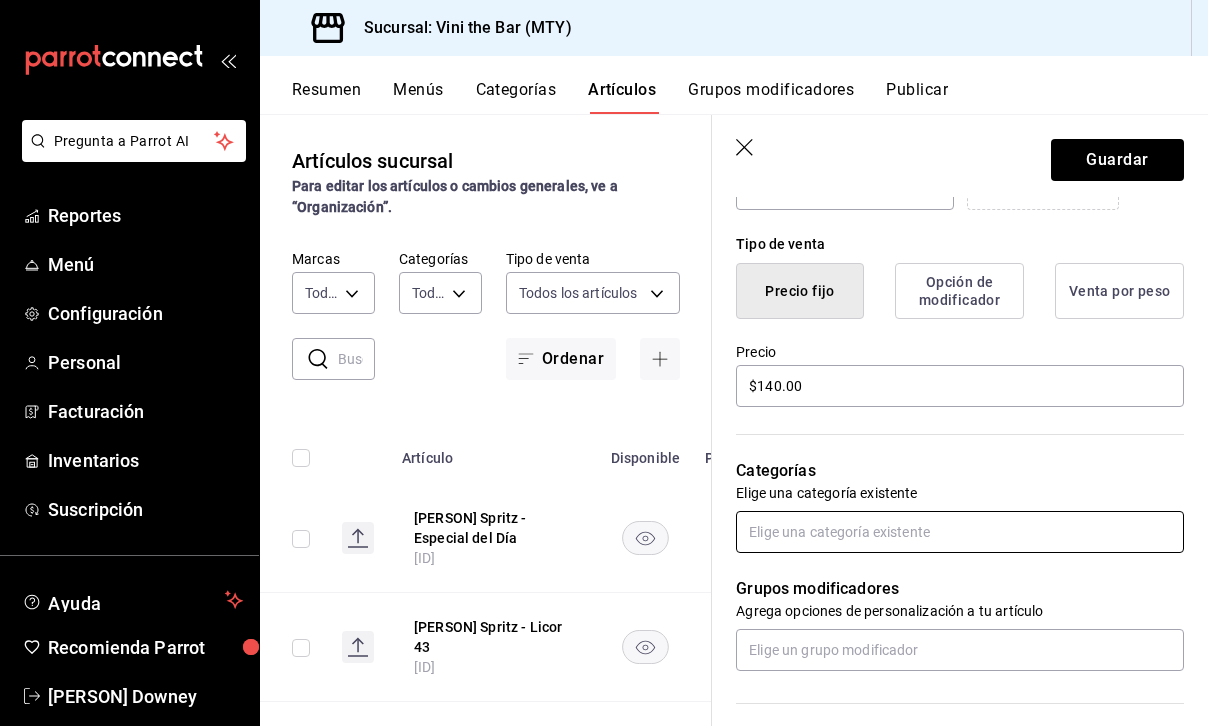 click at bounding box center [960, 532] 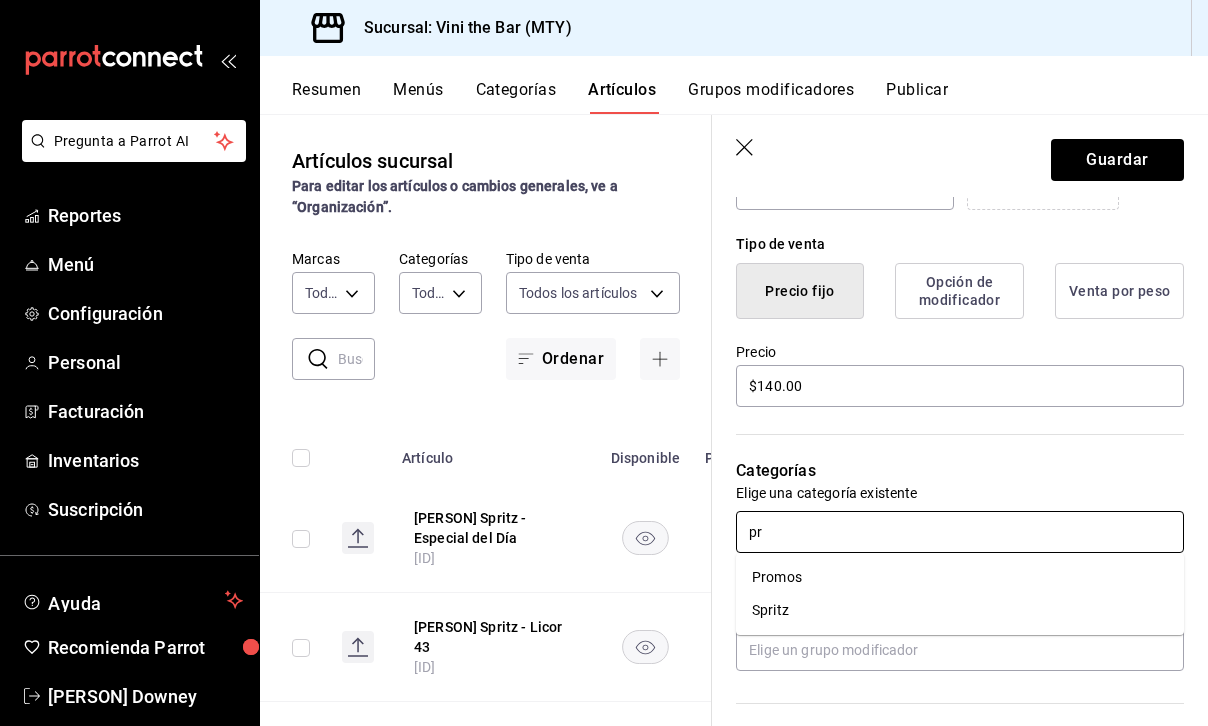 type on "pro" 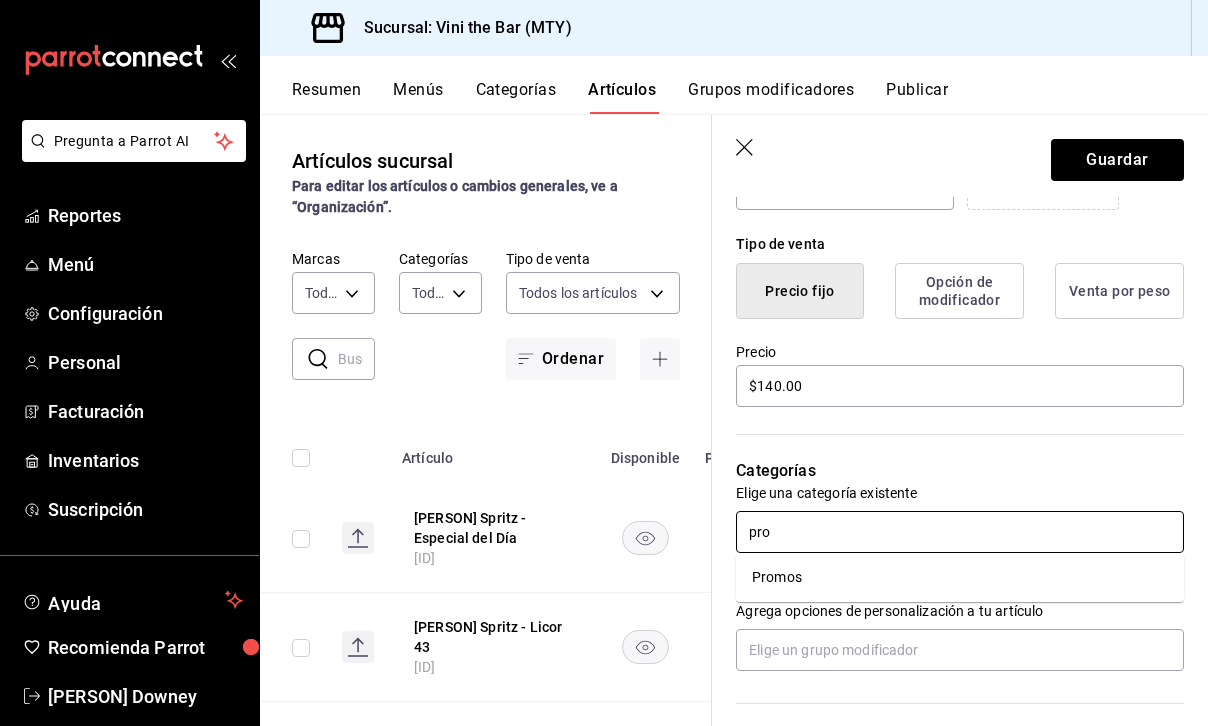 click on "Promos" at bounding box center [960, 577] 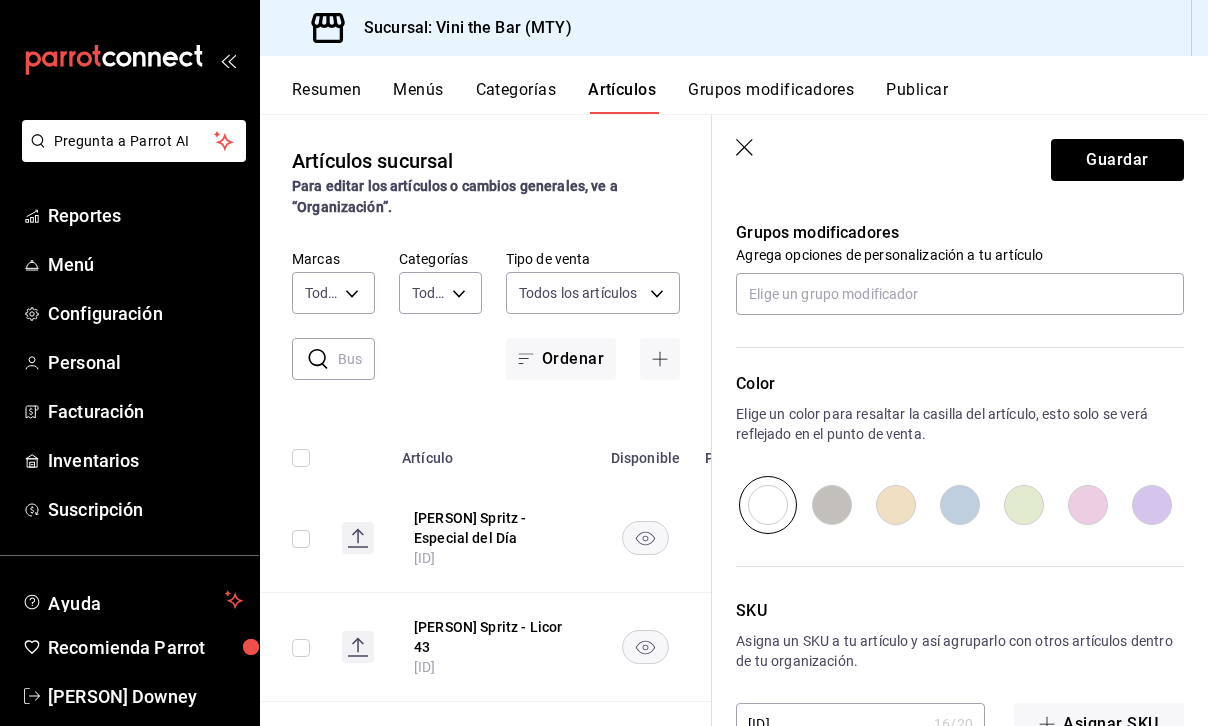 scroll, scrollTop: 939, scrollLeft: 0, axis: vertical 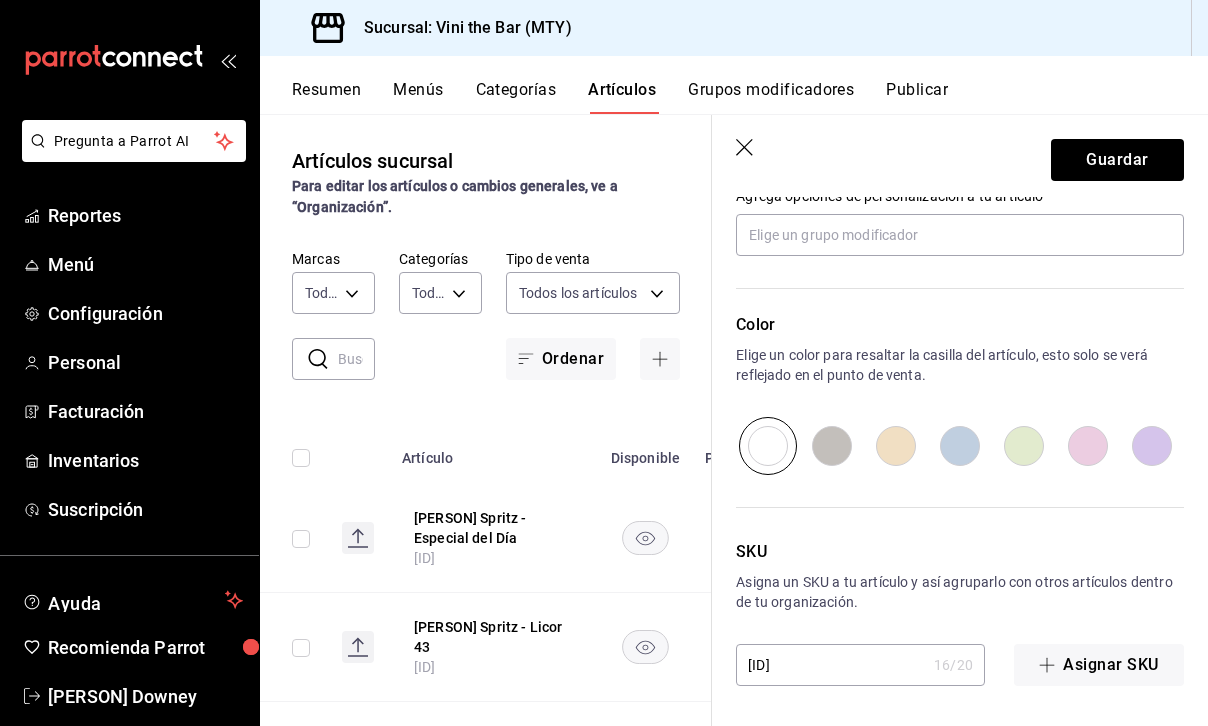 click at bounding box center (1024, 446) 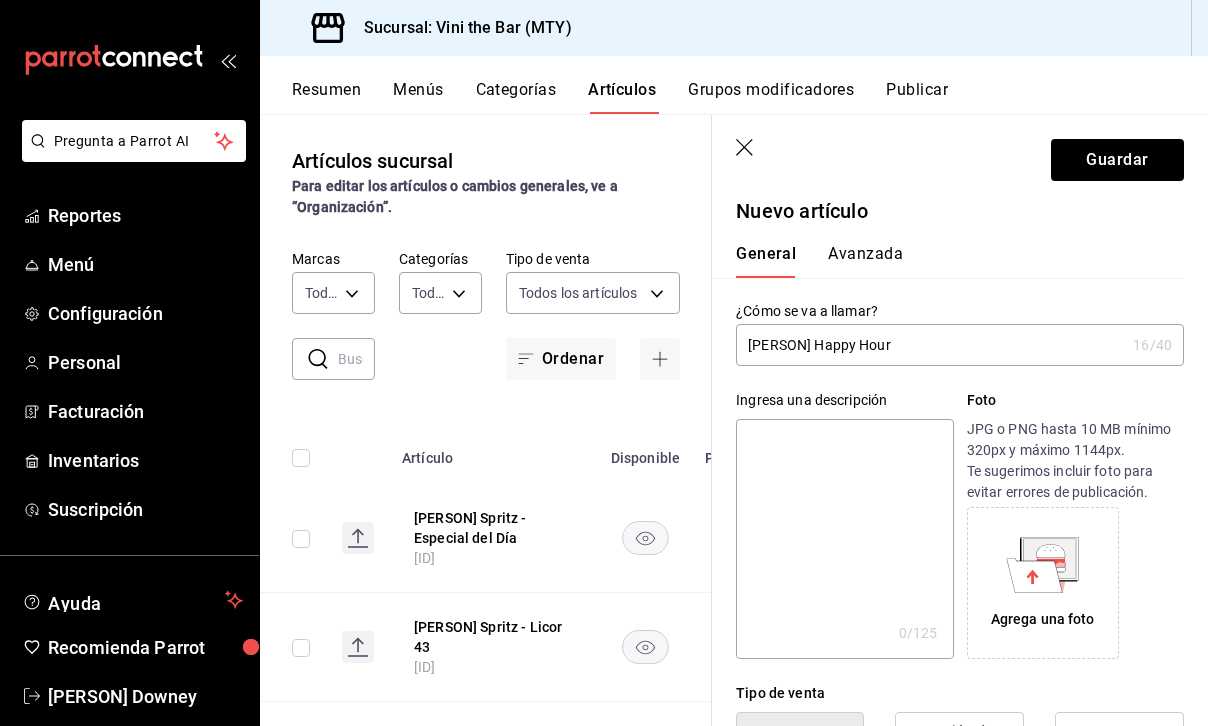 scroll, scrollTop: 0, scrollLeft: 0, axis: both 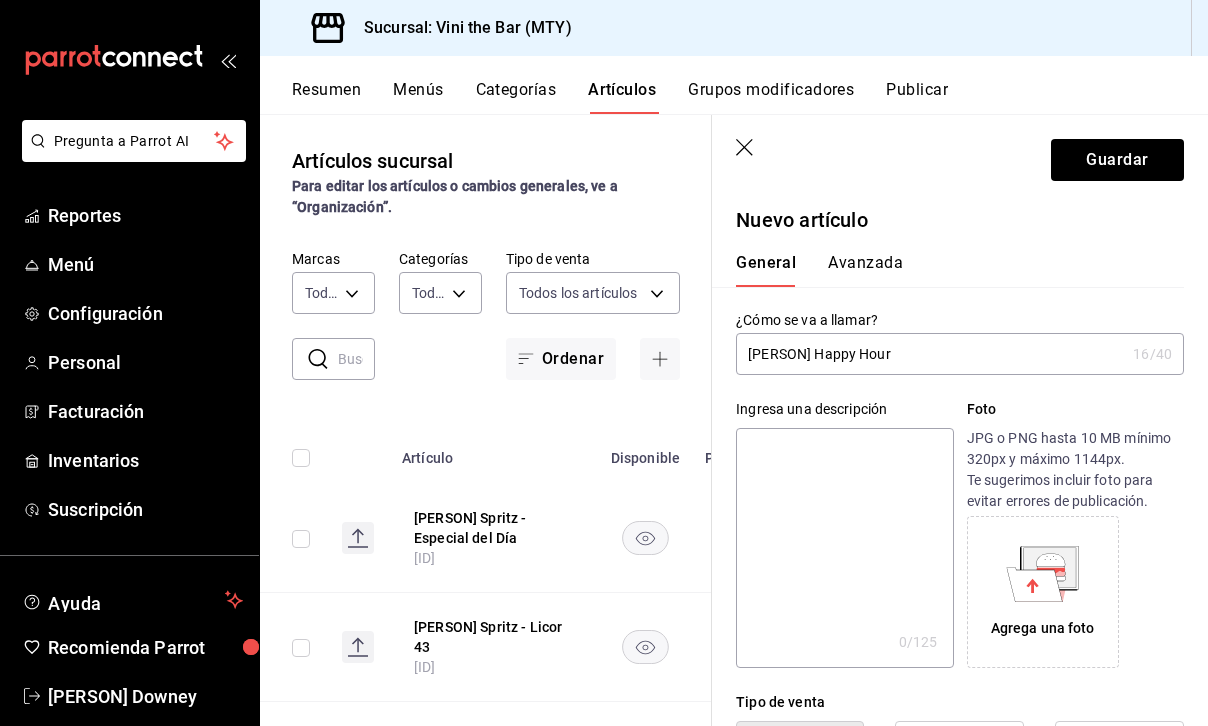 click on "Avanzada" at bounding box center [865, 270] 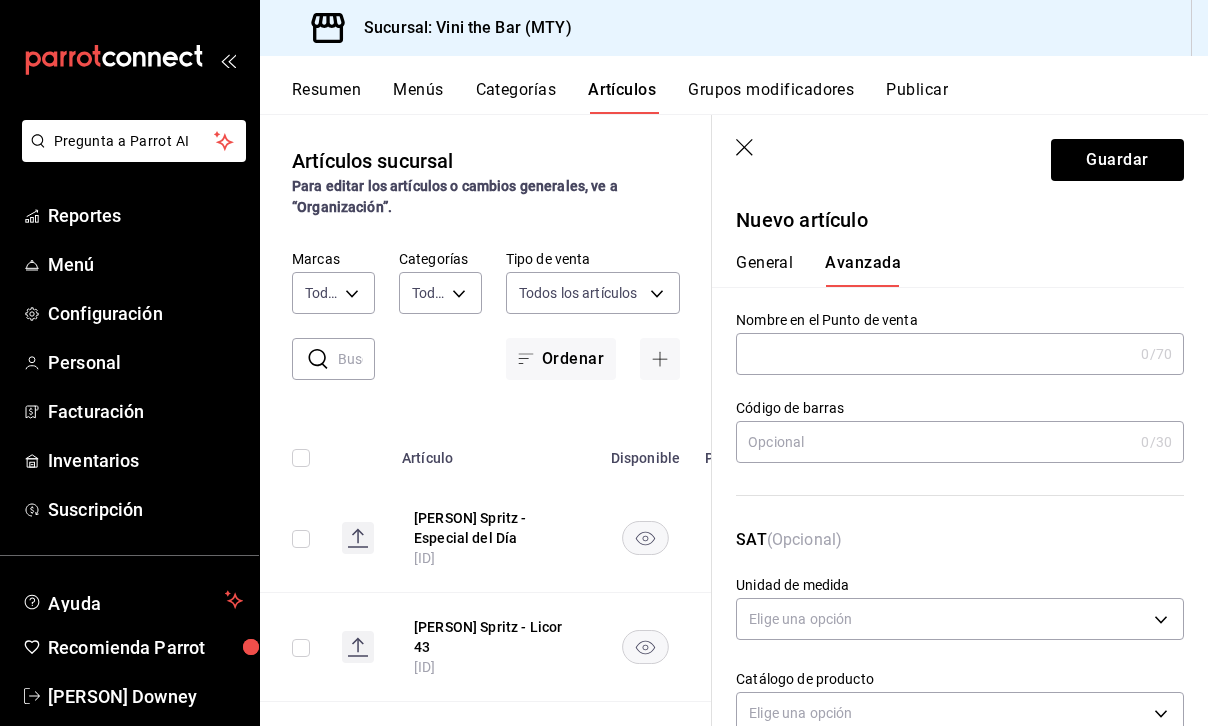 scroll, scrollTop: 0, scrollLeft: 0, axis: both 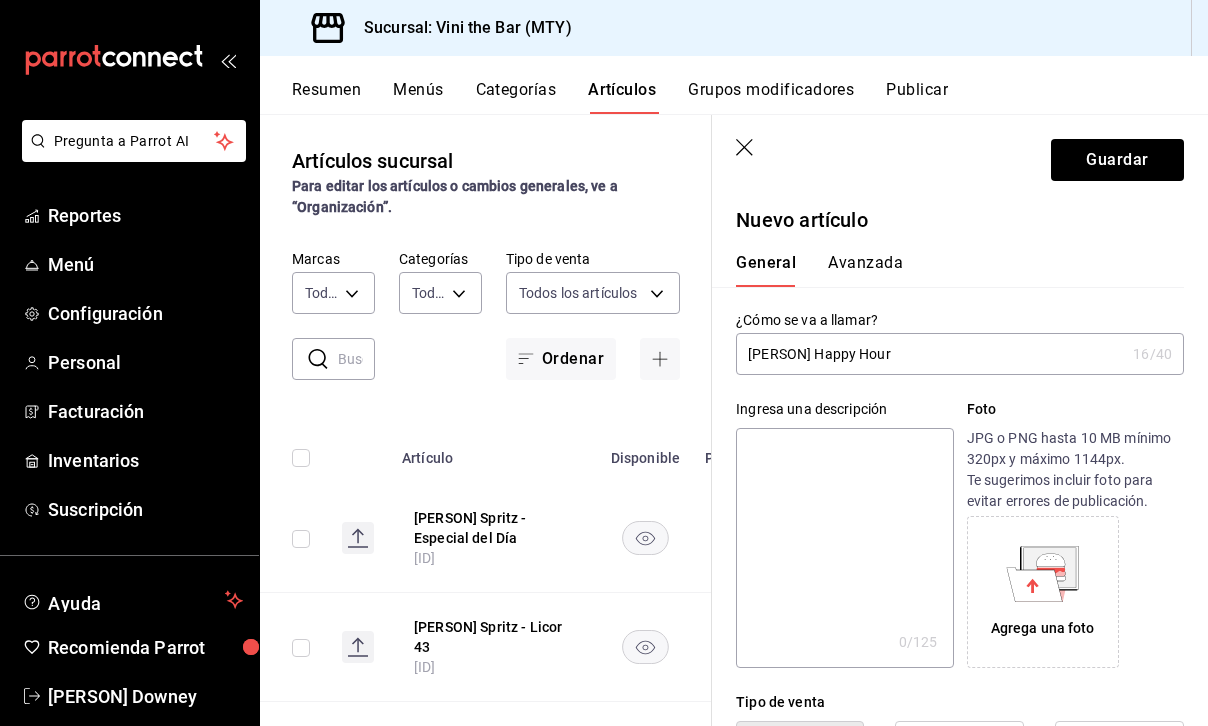 click on "Avanzada" at bounding box center [865, 270] 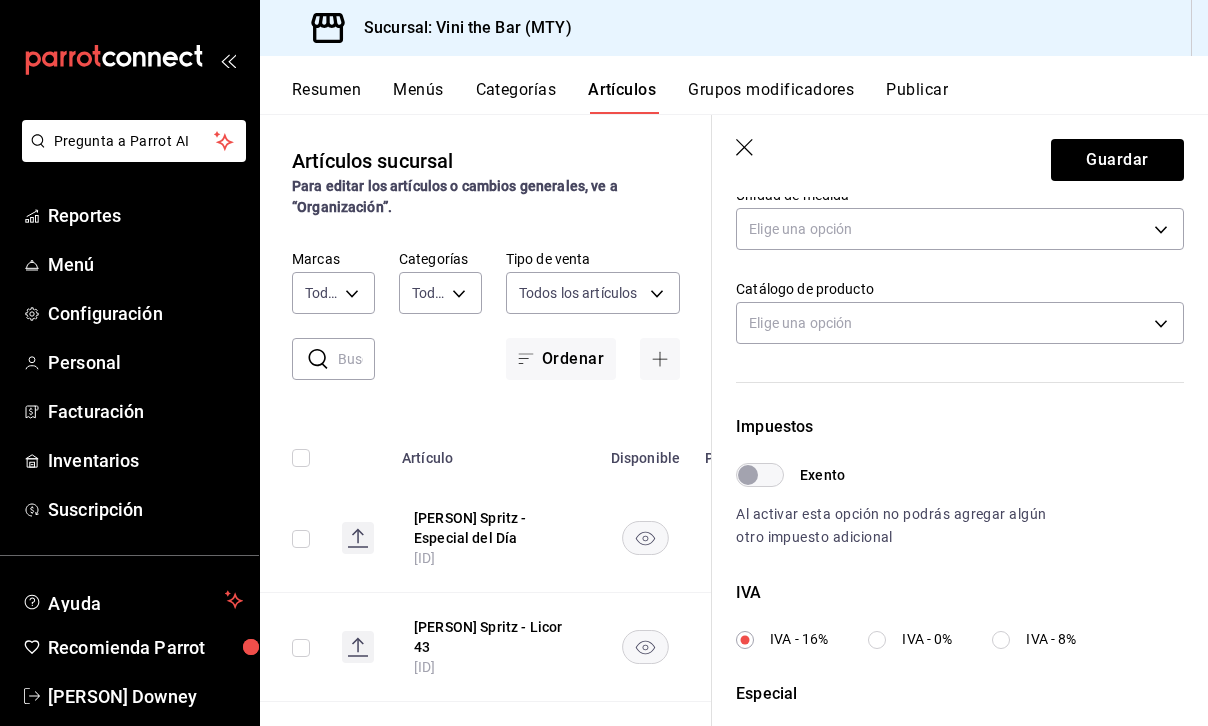 scroll, scrollTop: 686, scrollLeft: 0, axis: vertical 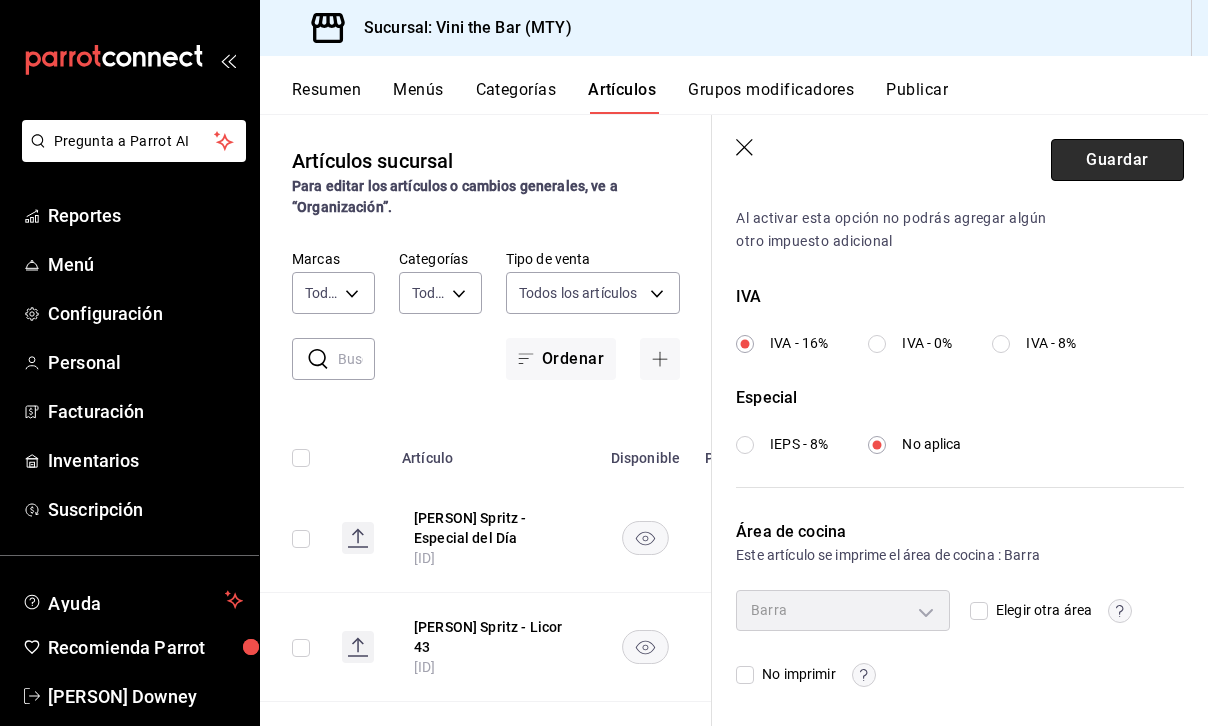 click on "Guardar" at bounding box center [1117, 160] 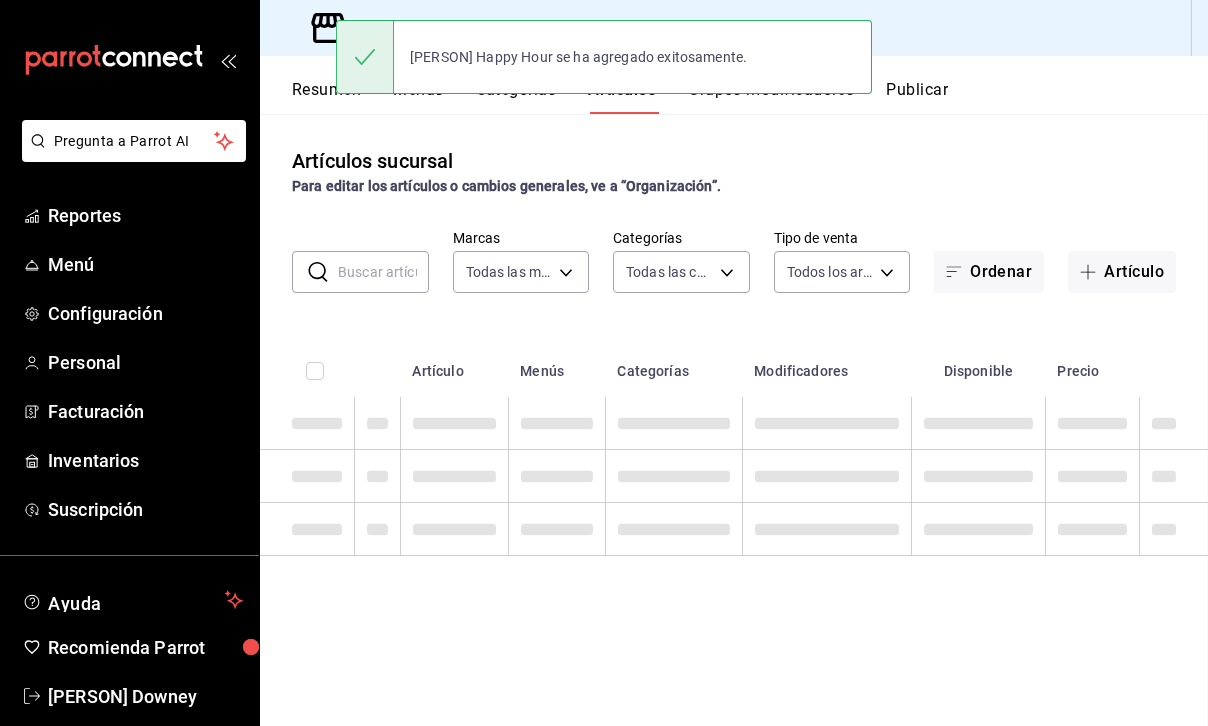 scroll, scrollTop: 0, scrollLeft: 0, axis: both 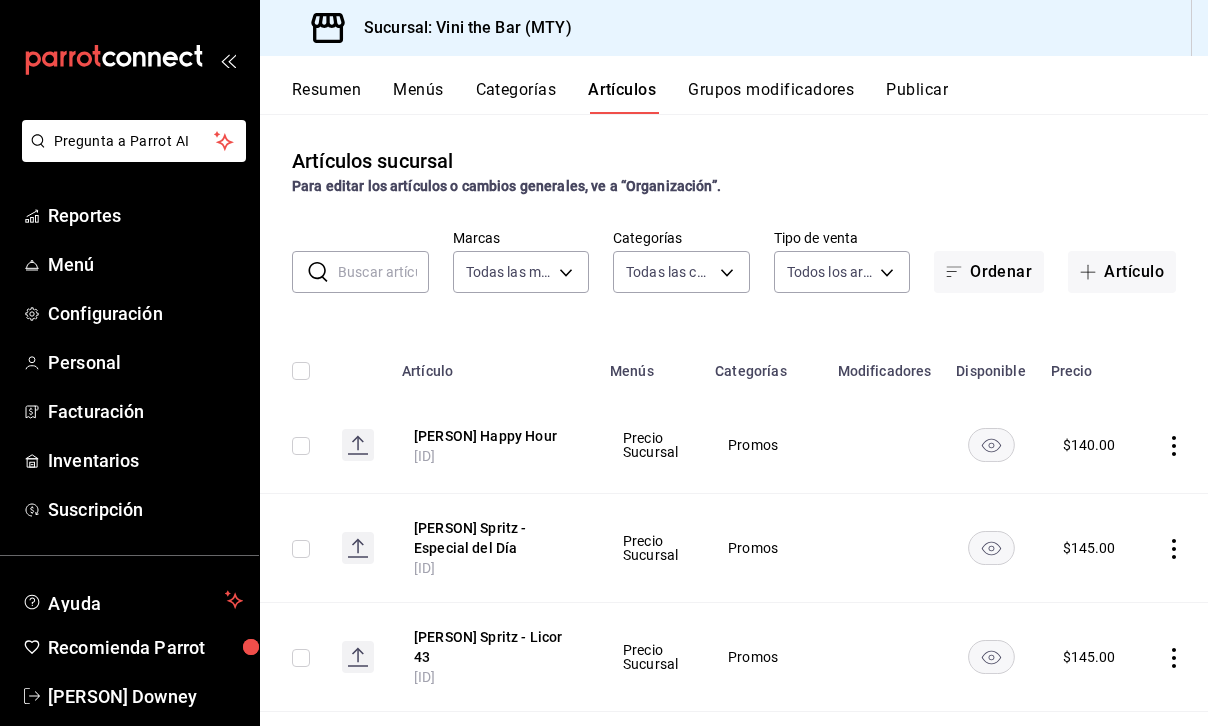 click at bounding box center [1178, 445] 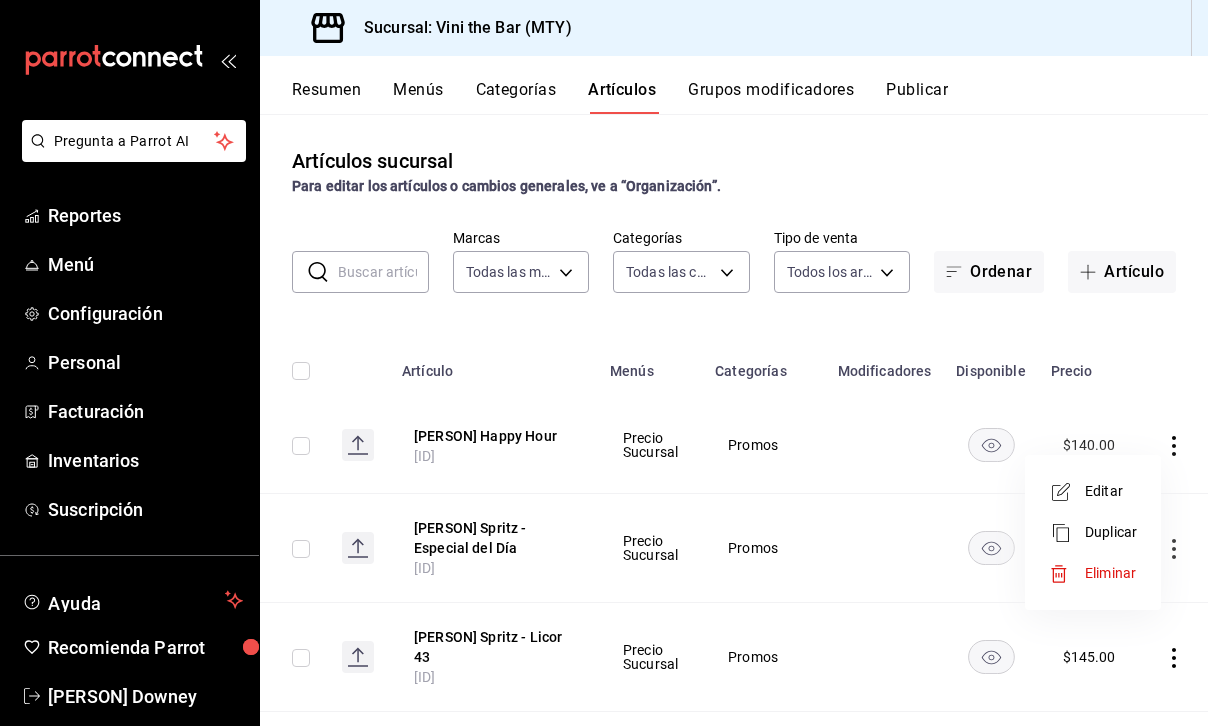 click on "Duplicar" at bounding box center (1111, 532) 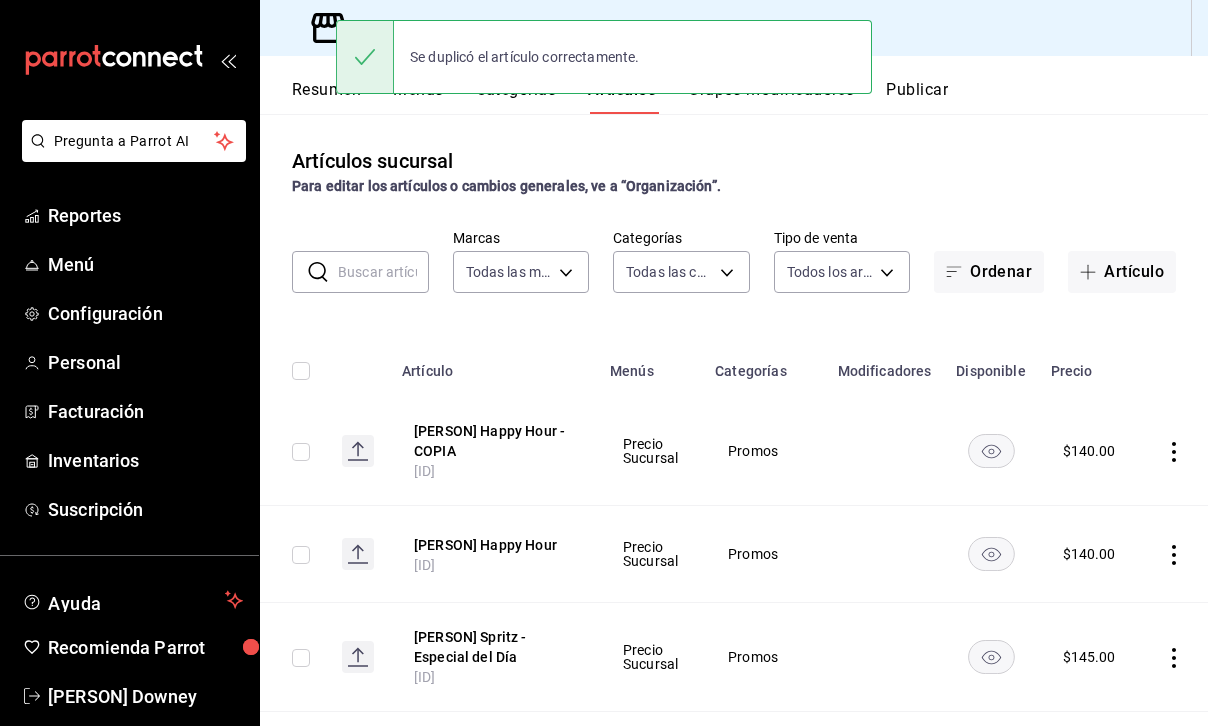 click 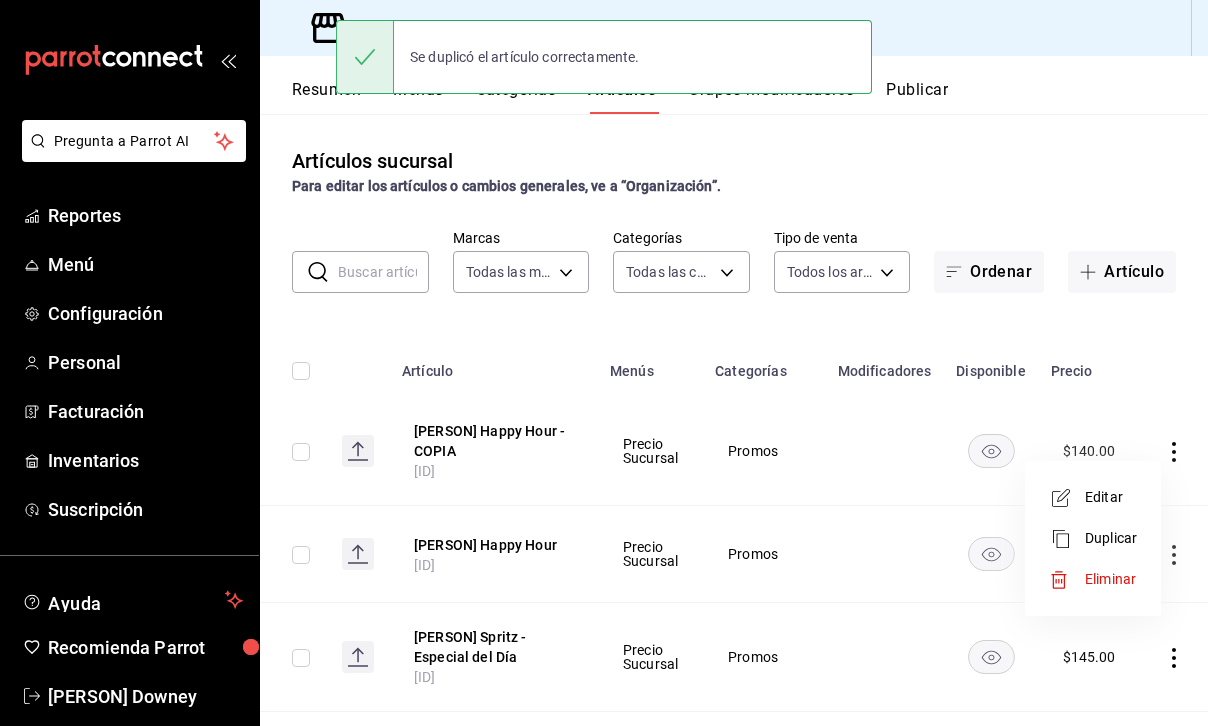 click on "Editar" at bounding box center (1093, 497) 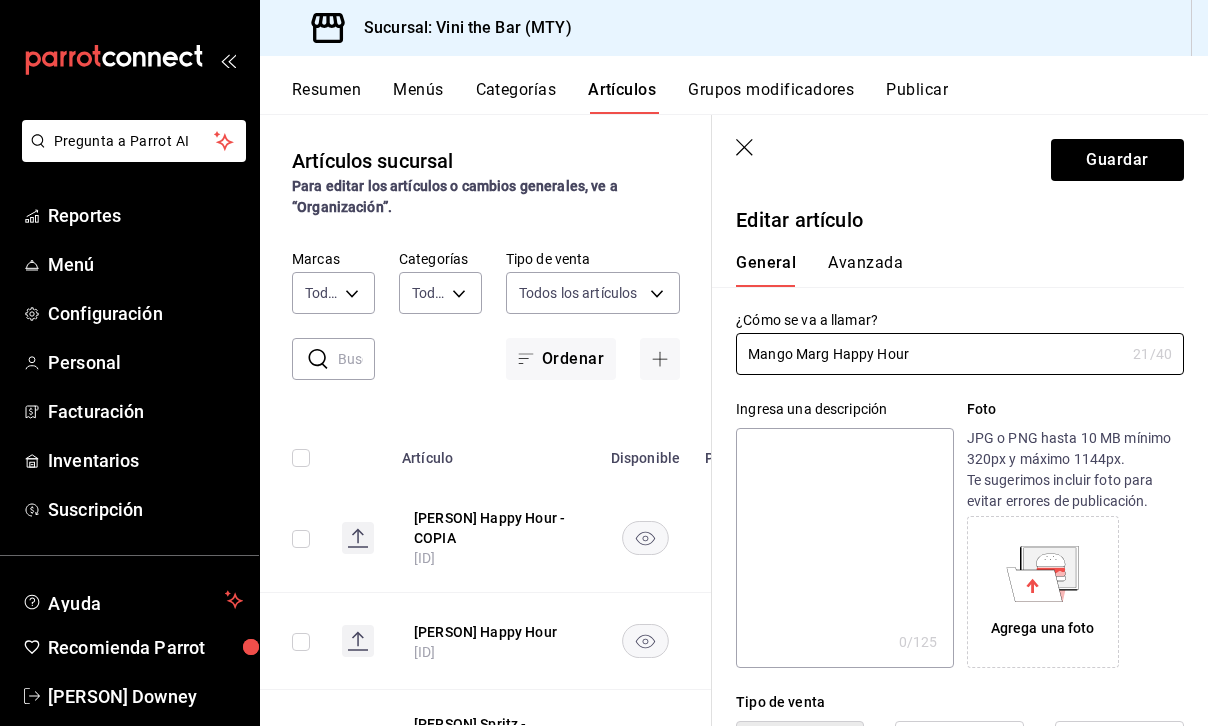 type on "Mango Marg Happy Hour" 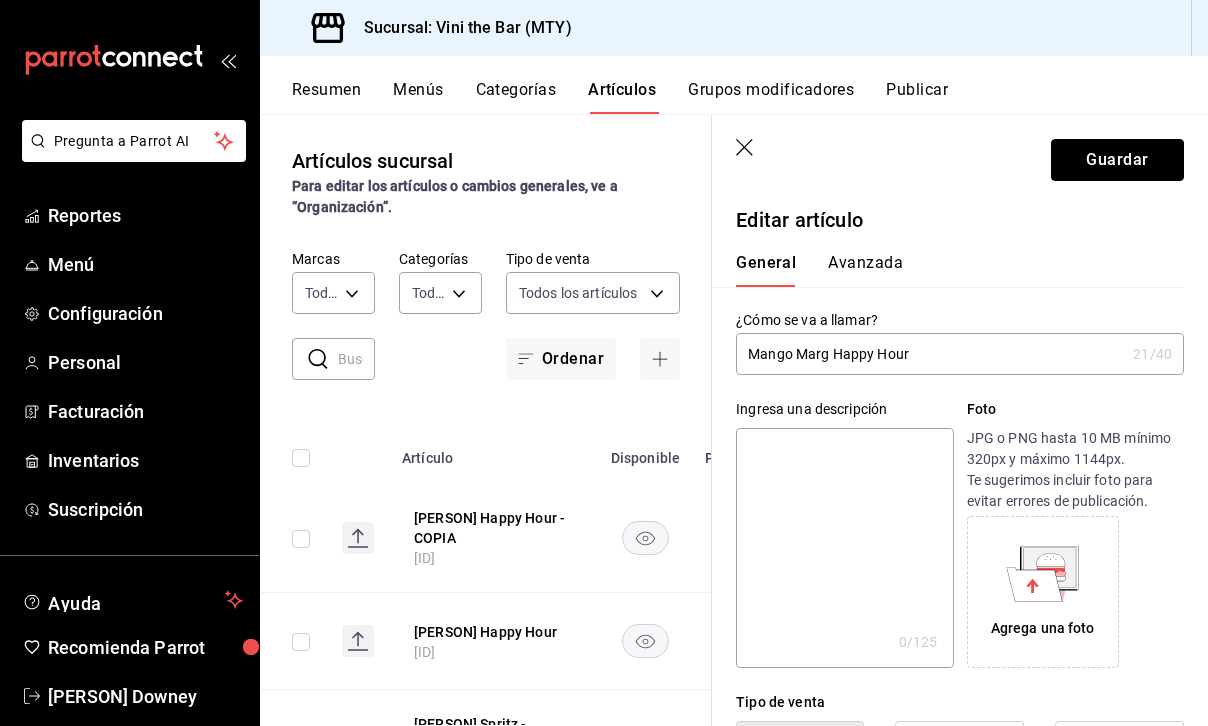 click on "Guardar" at bounding box center (1117, 160) 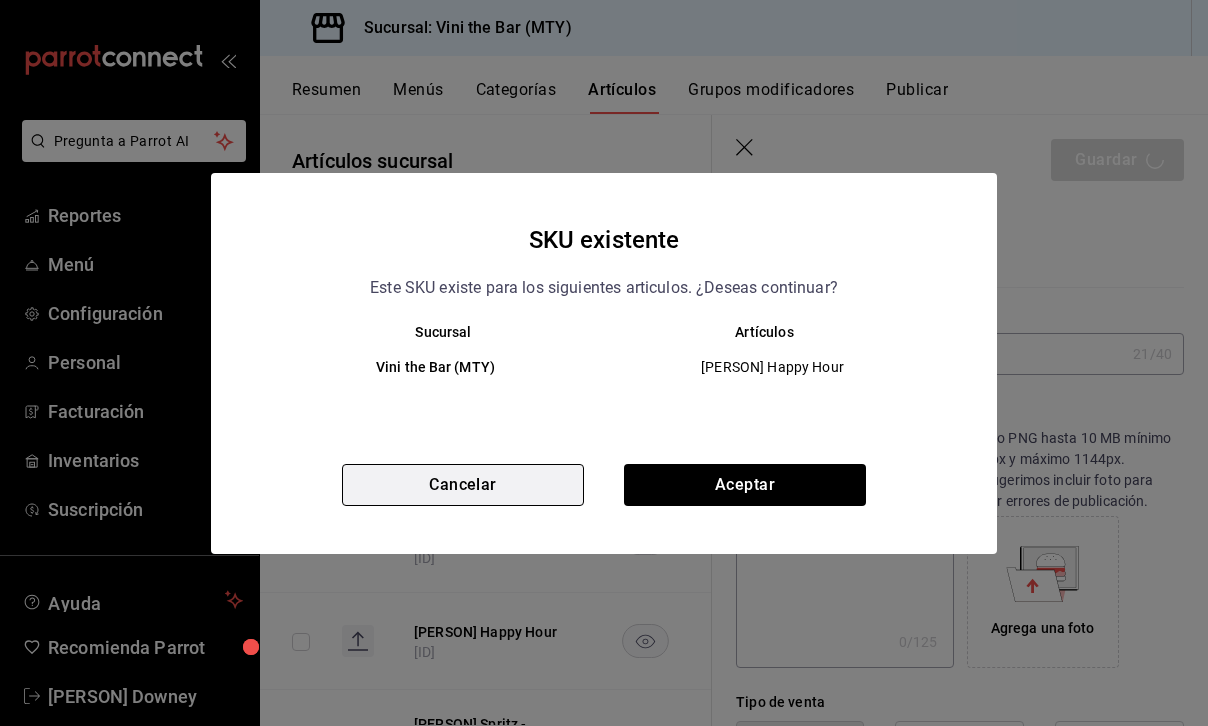 click on "Cancelar" at bounding box center [463, 485] 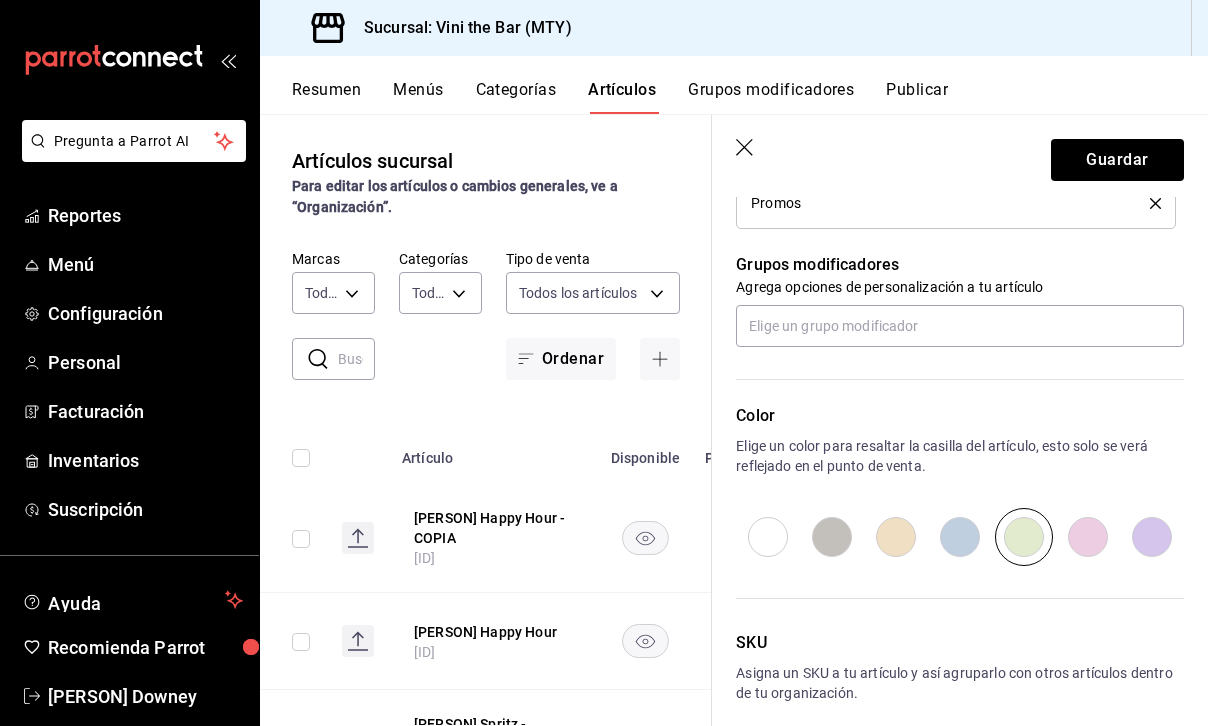 scroll, scrollTop: 939, scrollLeft: 0, axis: vertical 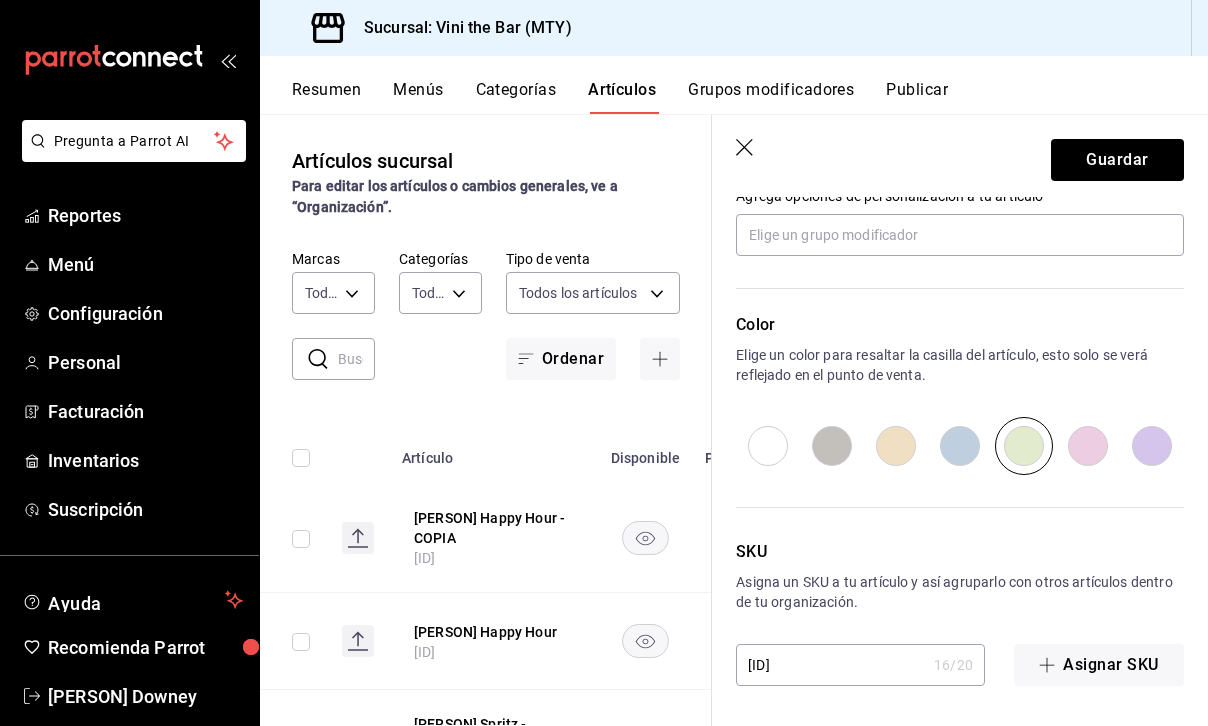 click on "[ID]" at bounding box center [831, 665] 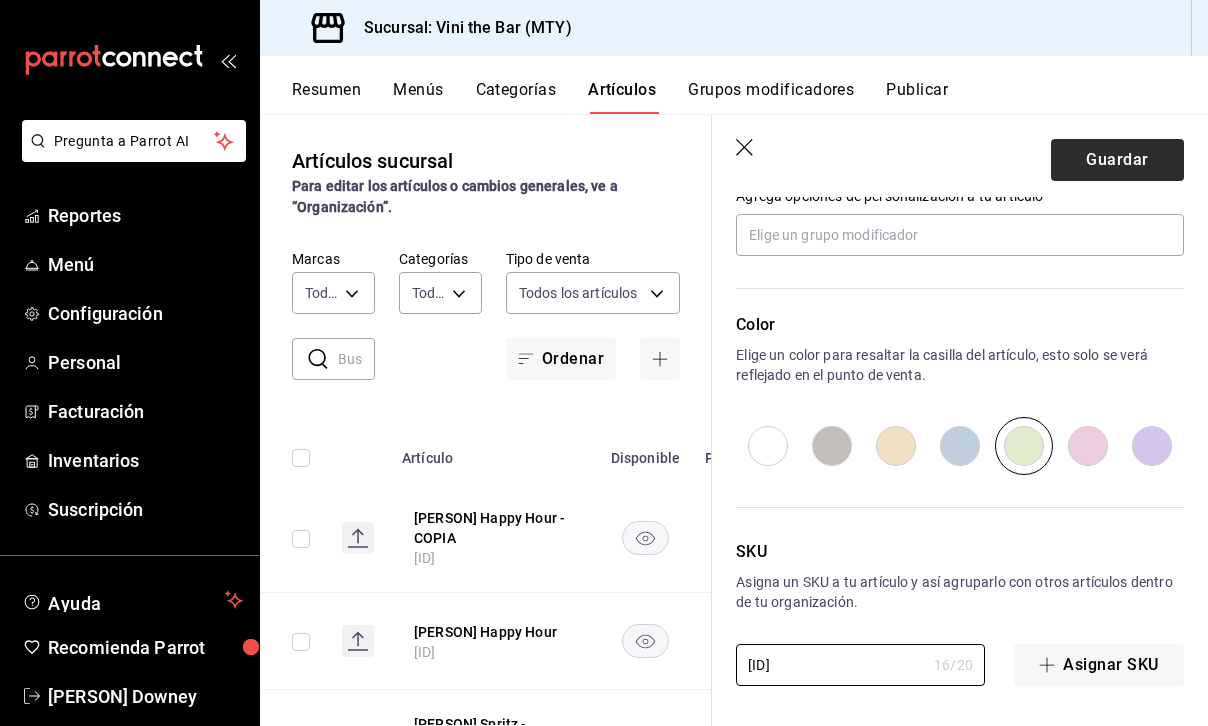 type on "[ID]" 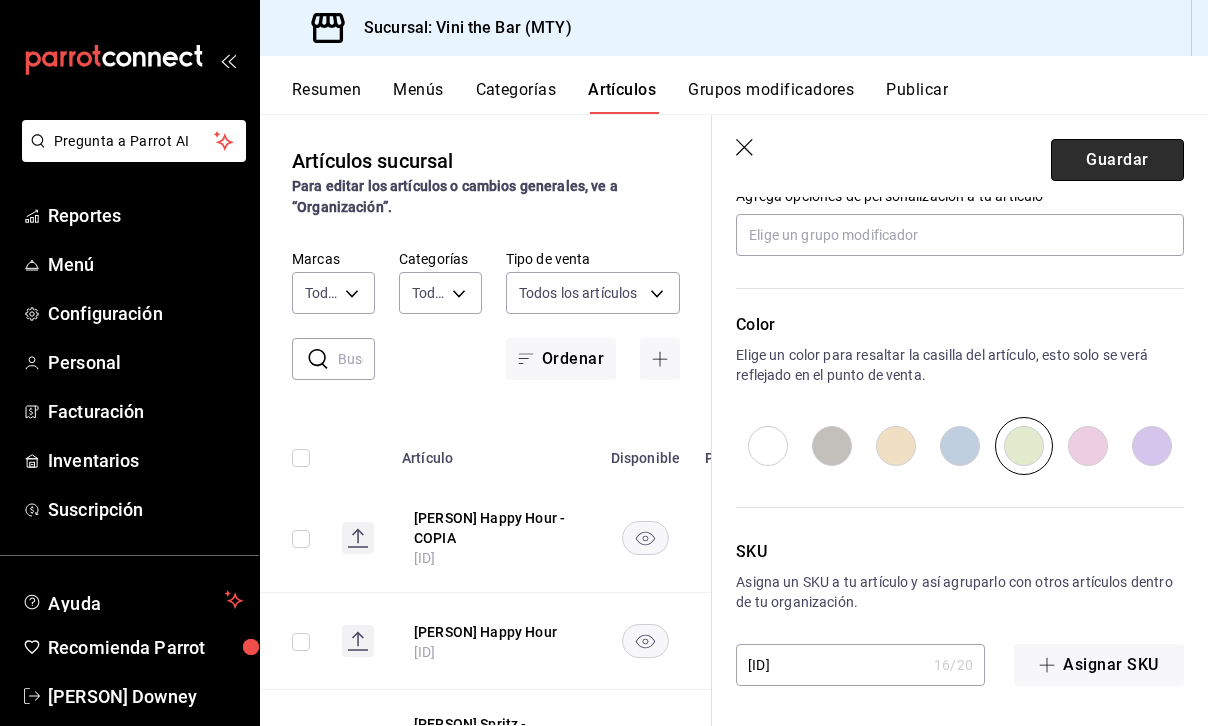 click on "Guardar" at bounding box center (1117, 160) 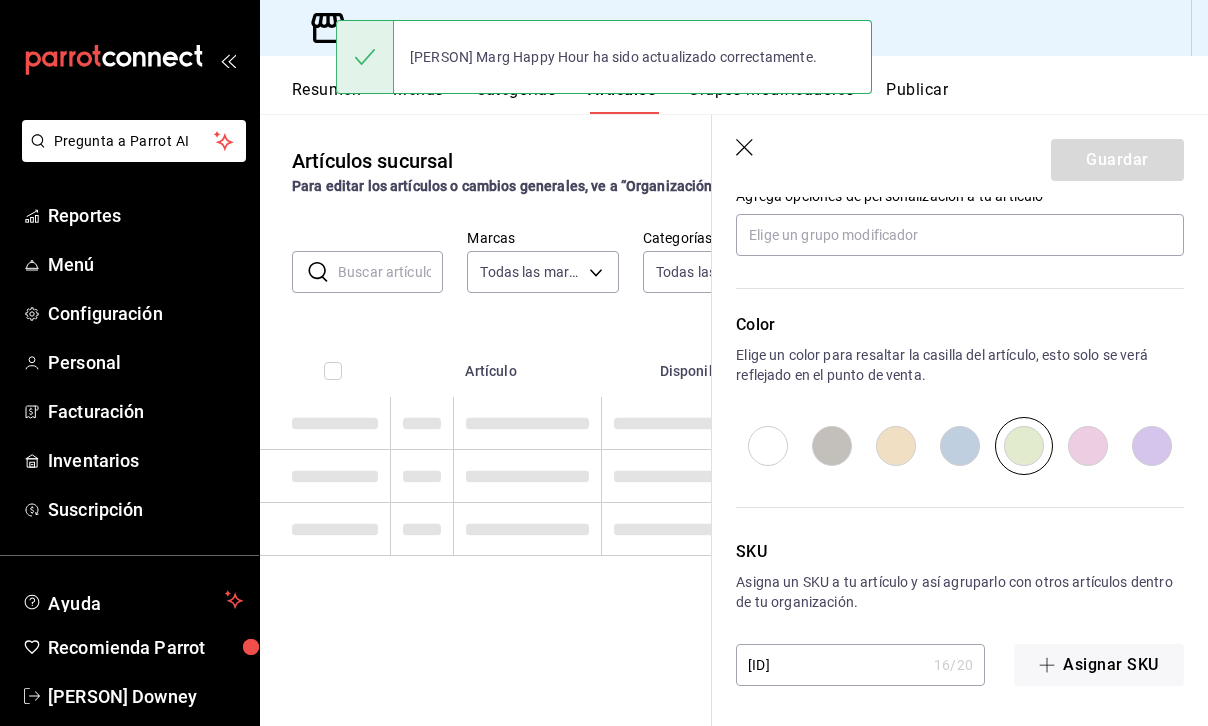 scroll, scrollTop: 0, scrollLeft: 0, axis: both 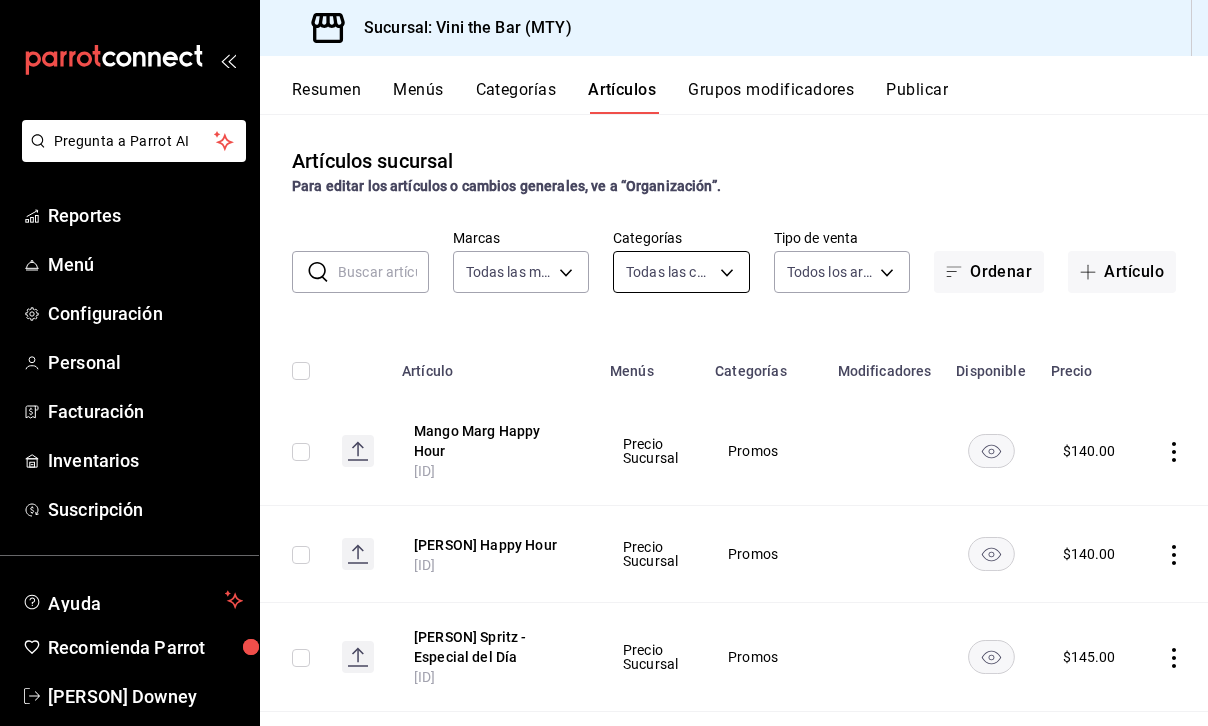 click on "Pregunta a [PERSON] AI Reportes Menú Configuración Personal Facturación Inventarios Suscripción Ayuda Recomienda [PERSON] [PERSON] Sugerir nueva función Sucursal: Vini the Bar (MTY) Resumen Menús Categorías Artículos Grupos modificadores Publicar Artículos sucursal Para editar los artículos o cambios generales, ve a “Organización”. Marcas Todas las marcas, Sin marca [UUID] Categorías Todas las categorías, Sin categoría Tipo de venta Todos los artículos ALL Ordenar Artículo Artículo Menús Categorías Modificadores Disponible Precio [PERSON] Happy Hour [ID] Precio Sucursal Promos $ 140.00 [PERSON] Happy Hour [ID] Precio Sucursal Promos $ 140.00 [PERSON] Spritz - Especial del Día [ID] Precio Sucursal Promos $ 145.00 [PERSON] Spritz - Licor 43 [ID] Precio Sucursal Promos $ 145.00 [PERSON] Spritz - Aperol [ID] Precio Sucursal Promos $ 145.00 [PERSON] Cumpleaños [ID] $ $ $" at bounding box center [604, 363] 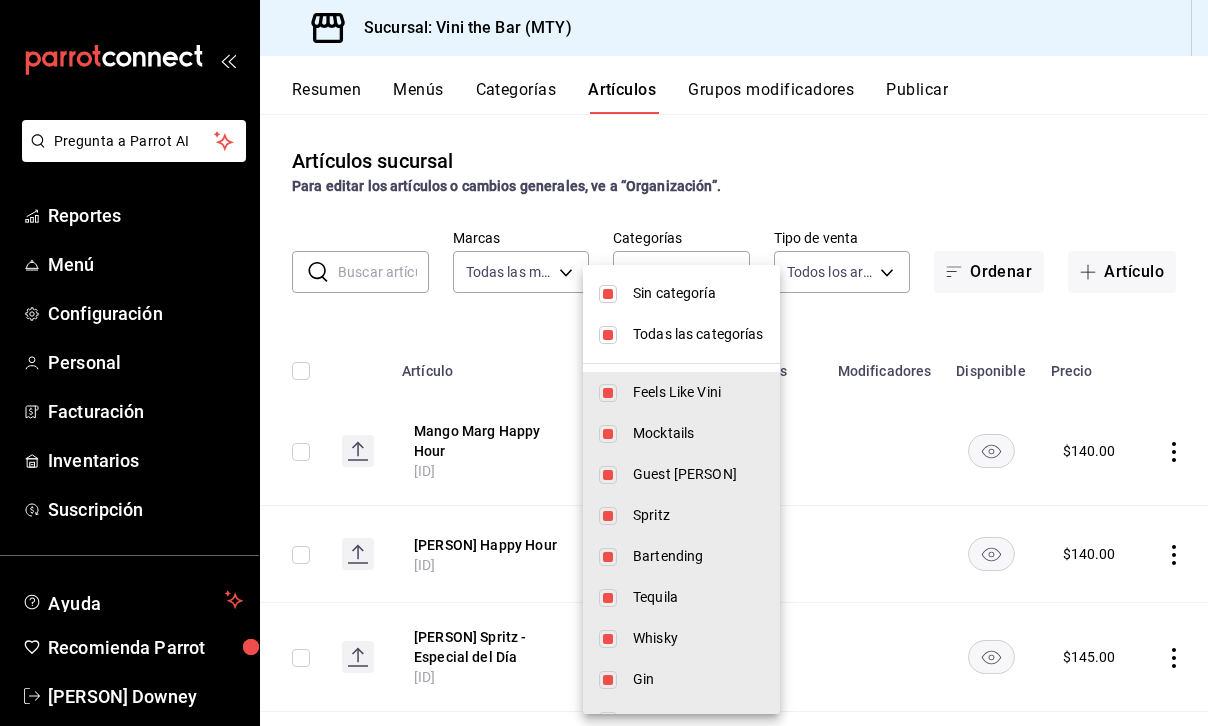 click on "Todas las categorías" at bounding box center [698, 334] 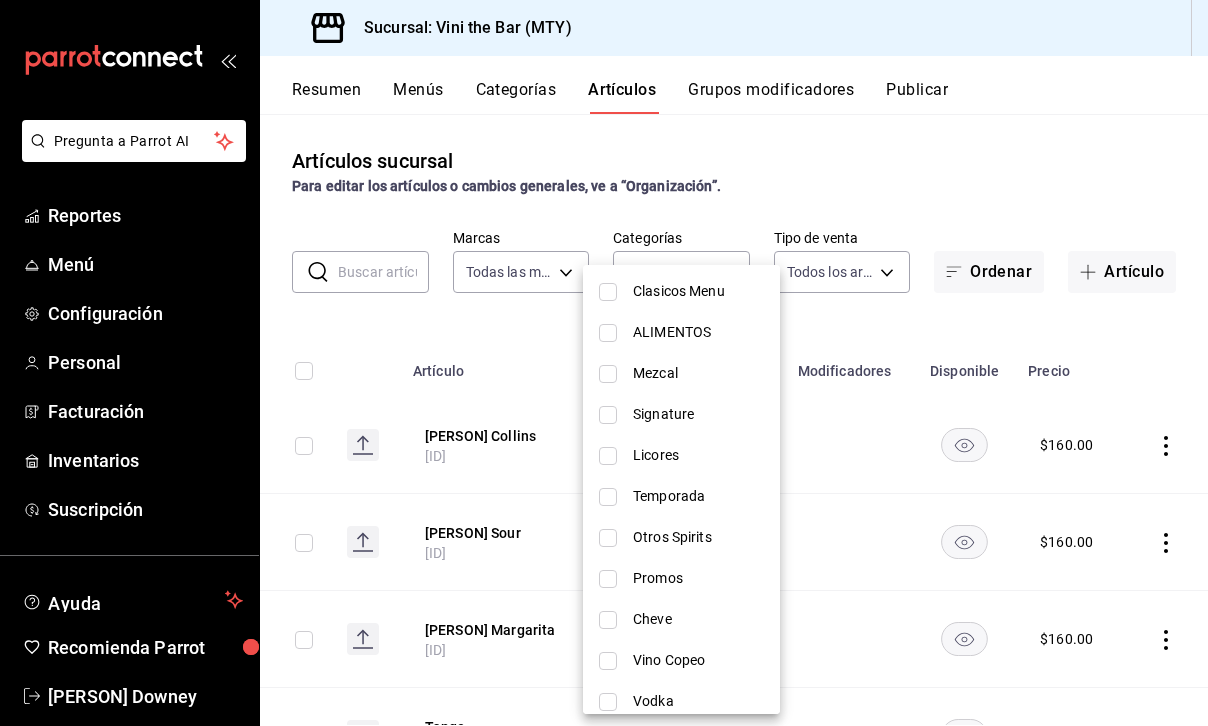 scroll, scrollTop: 451, scrollLeft: 0, axis: vertical 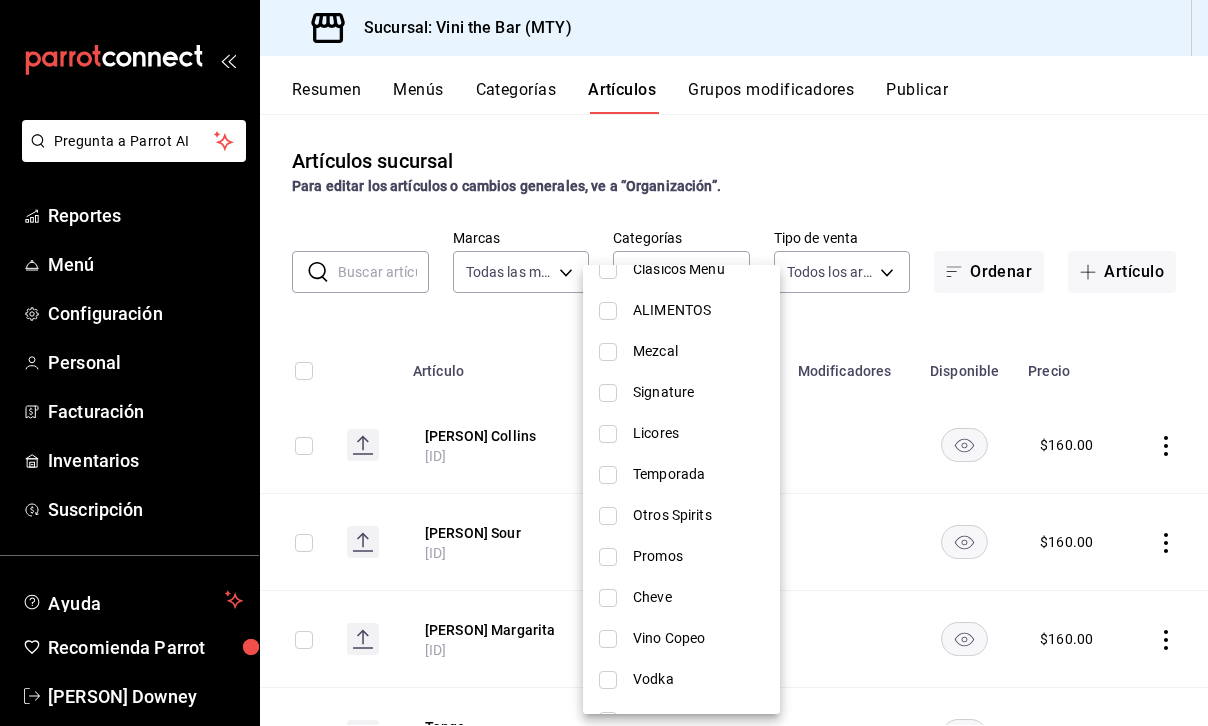 click on "Promos" at bounding box center (698, 556) 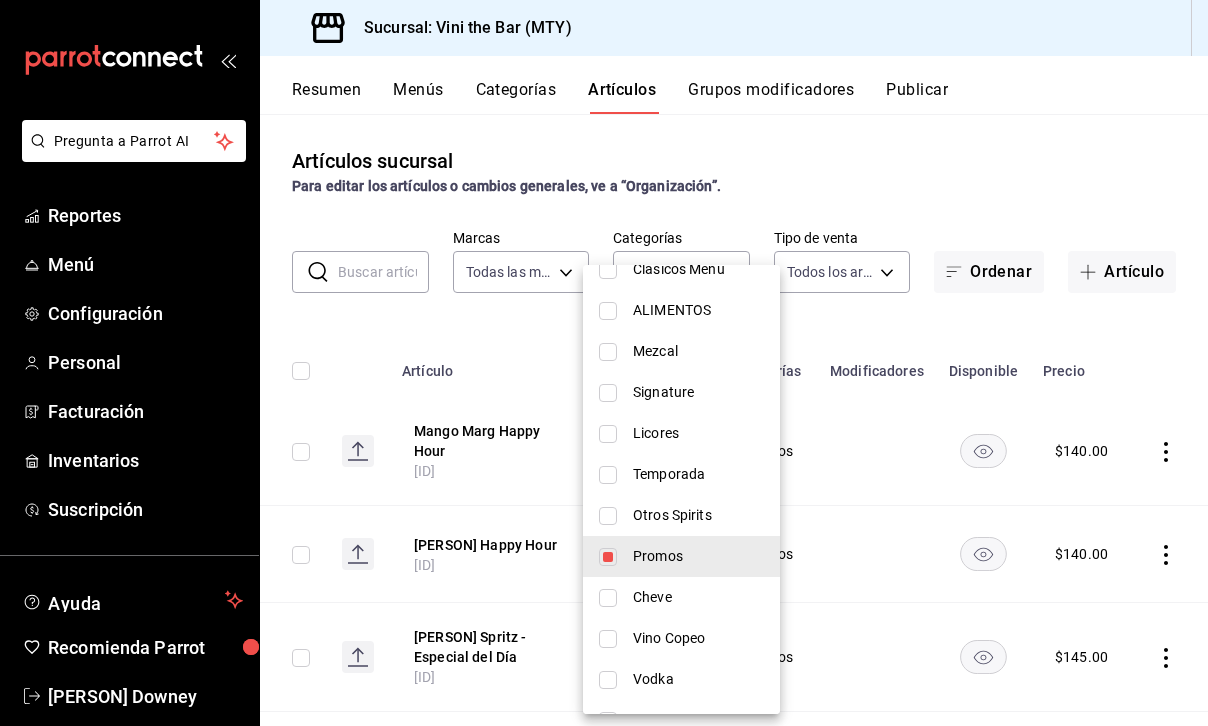 click at bounding box center (604, 363) 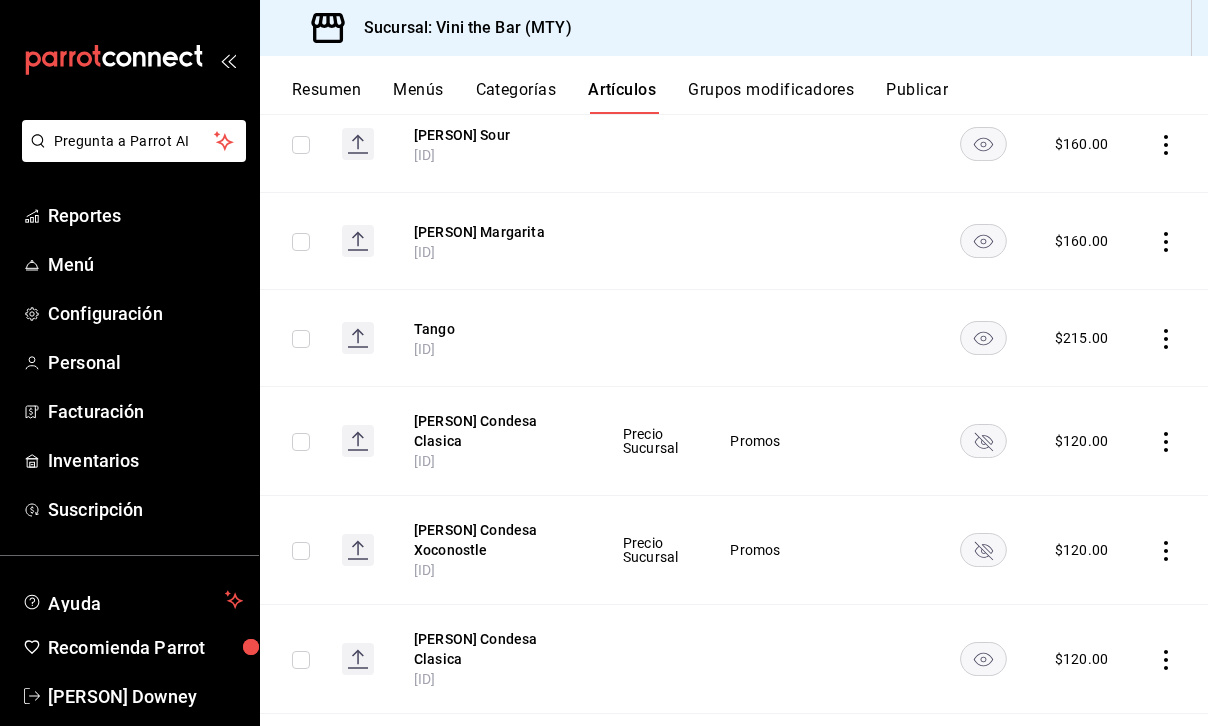 scroll, scrollTop: 0, scrollLeft: 0, axis: both 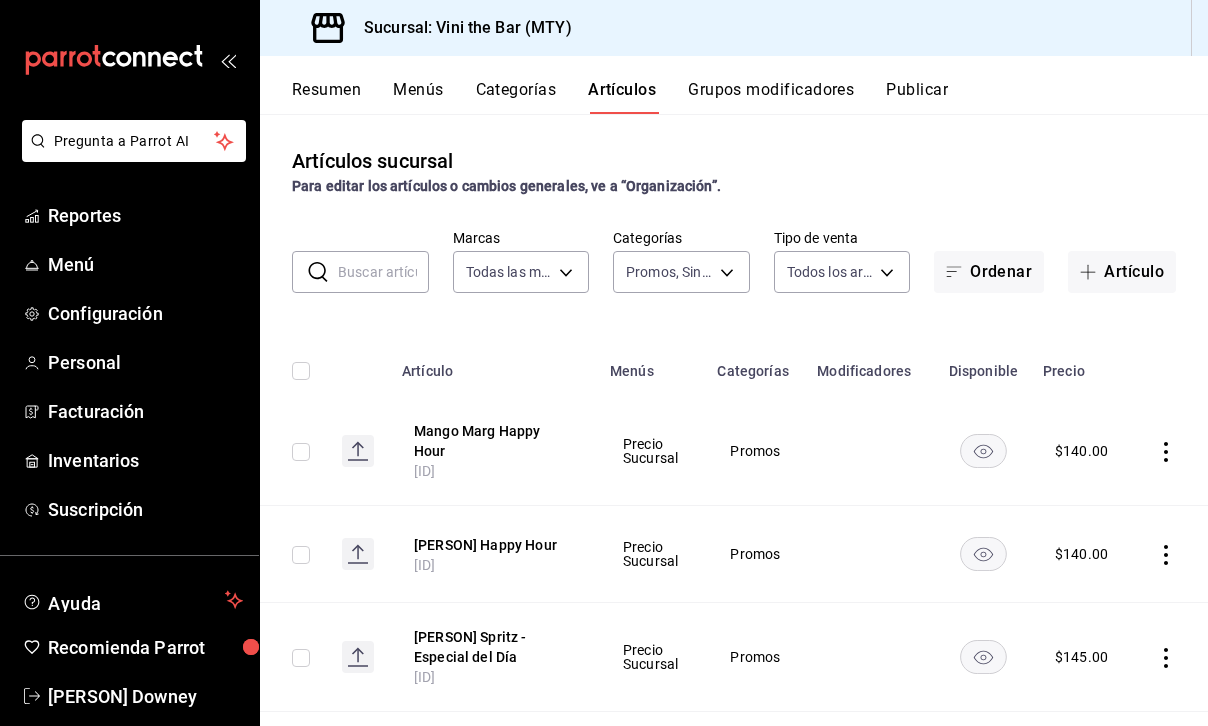 click on "​ ​ Marcas Todas las marcas, Sin marca [UUID] Categorías Promos, Sin categoría [UUID] Tipo de venta Todos los artículos ALL Ordenar Artículo" at bounding box center [734, 261] 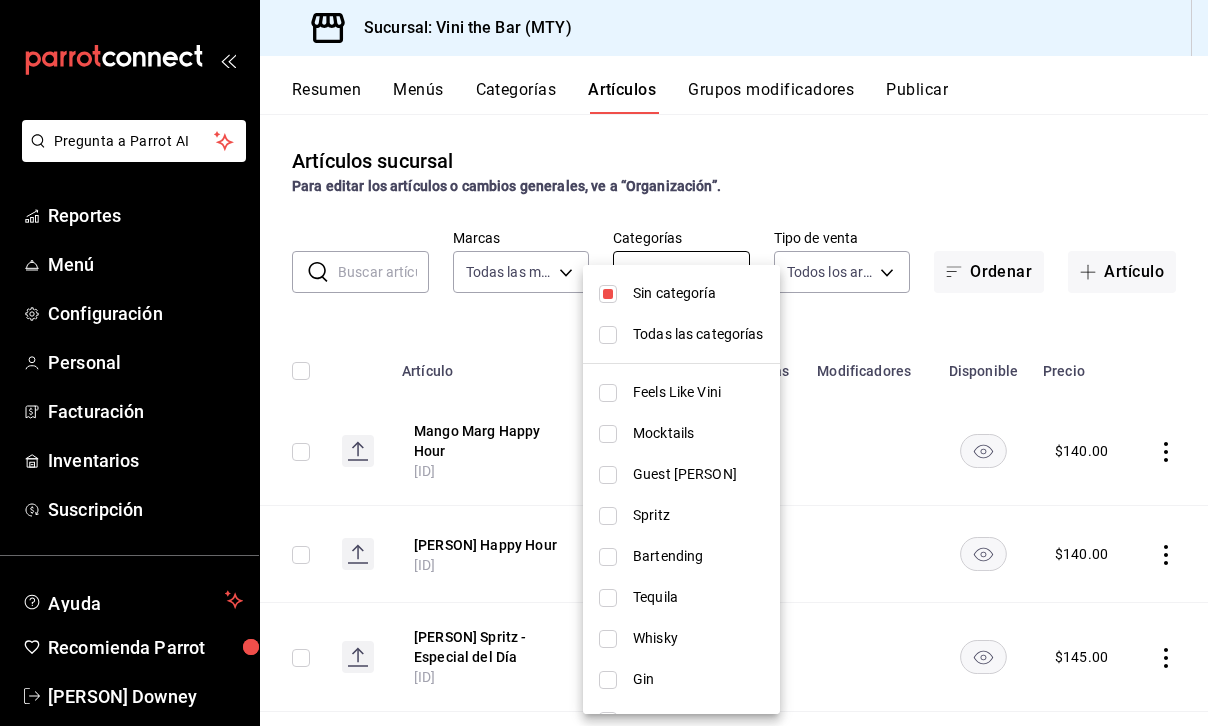 click on "Pregunta a [PERSON] AI Reportes Menú Configuración Personal Facturación Inventarios Suscripción Ayuda Recomienda [PERSON] [PERSON] Sugerir nueva función Sucursal: Vini the Bar (MTY) Resumen Menús Categorías Artículos Grupos modificadores Publicar Artículos sucursal Para editar los artículos o cambios generales, ve a “Organización”. Marcas Todas las marcas, Sin marca [UUID] Categorías Promos, Sin categoría [UUID] Tipo de venta Todos los artículos ALL Ordenar Artículo Artículo Menús Categorías Modificadores Disponible Precio [PERSON] Happy Hour [ID] Precio Sucursal Promos $ 140.00 [PERSON] Happy Hour [ID] Precio Sucursal Promos $ 140.00 [PERSON] Spritz - Especial del Día [ID] Precio Sucursal Promos $ 145.00 [PERSON] Spritz - Licor 43 [ID] Precio Sucursal Promos $ 145.00 [PERSON] Spritz - Aperol [ID] Precio Sucursal Promos $ 145.00 [PERSON] Cumpleaños" at bounding box center (604, 363) 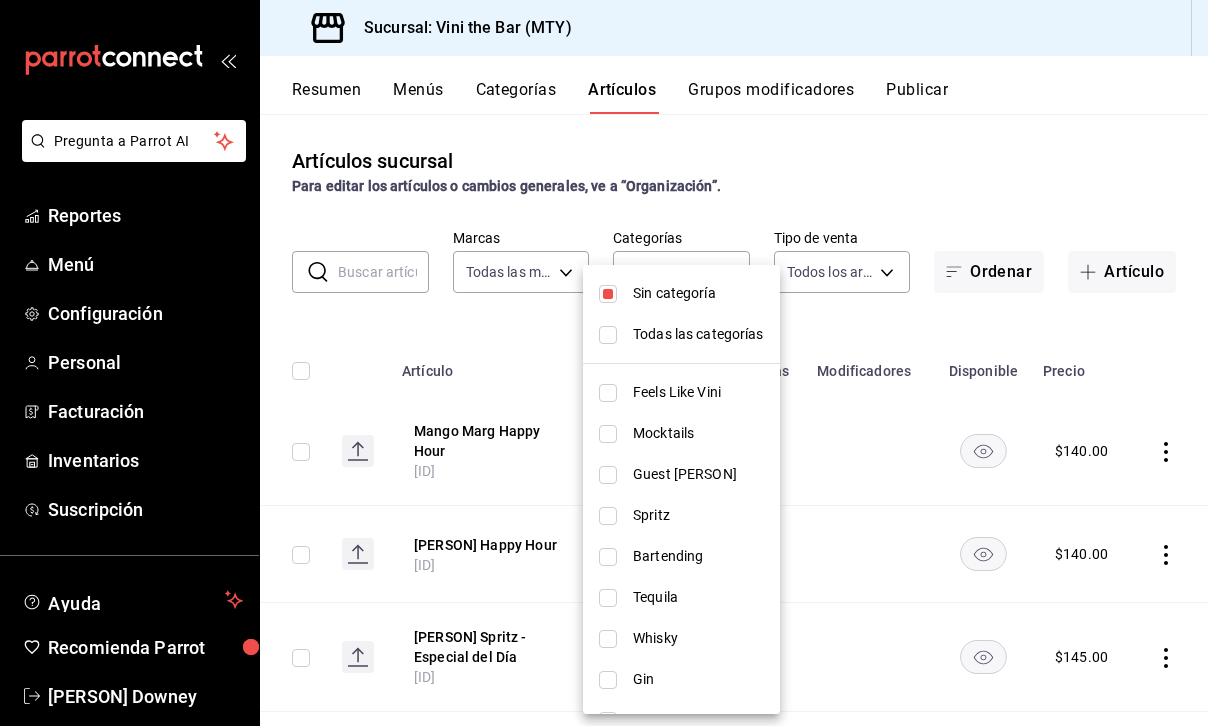 click on "Sin categoría" at bounding box center [698, 293] 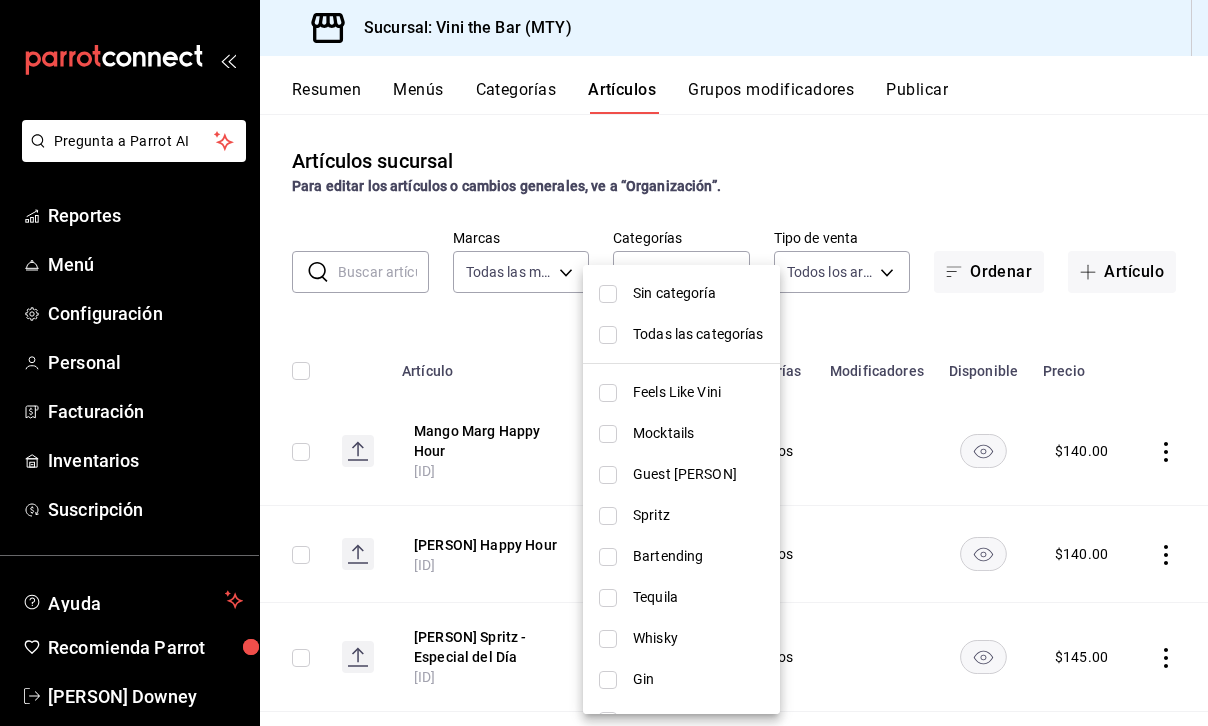 click at bounding box center [604, 363] 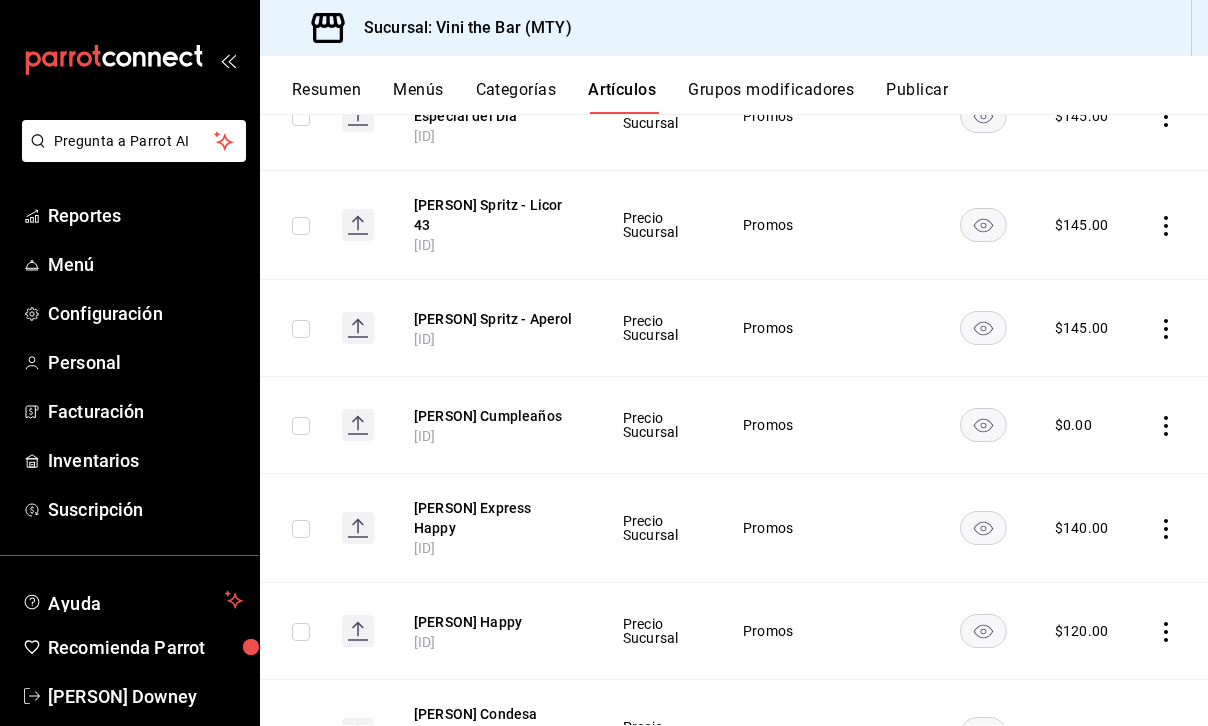 scroll, scrollTop: 557, scrollLeft: 0, axis: vertical 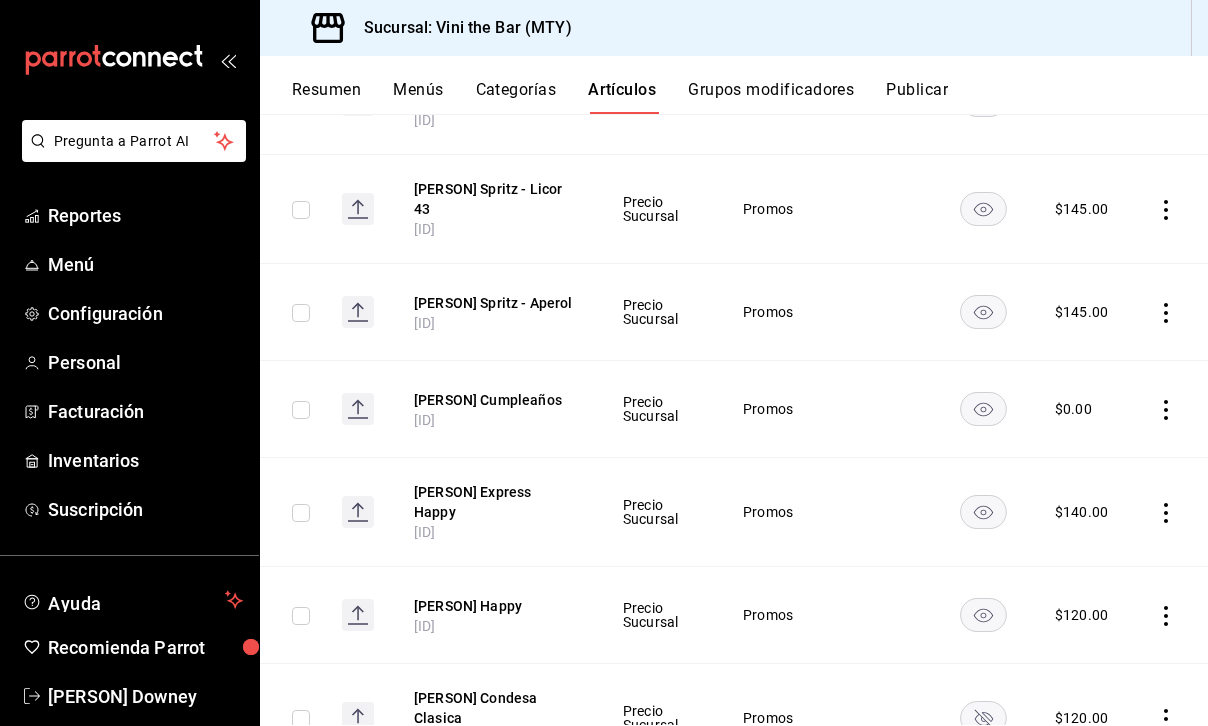 click 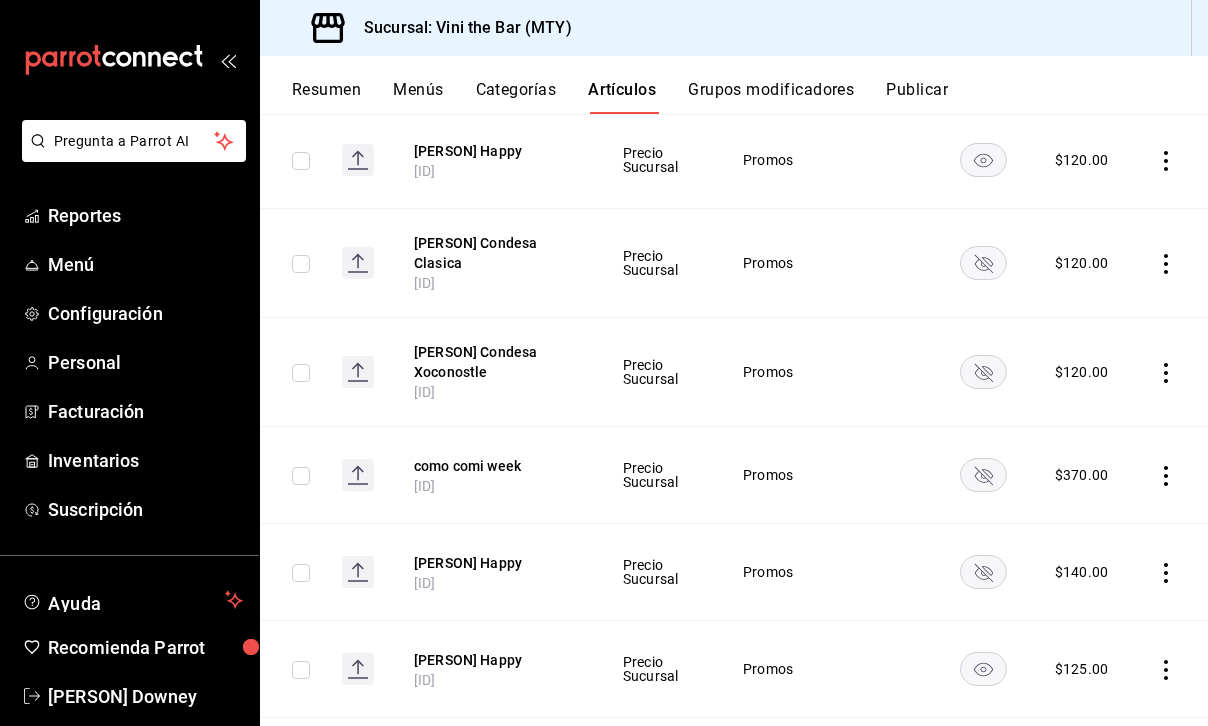 scroll, scrollTop: 1038, scrollLeft: 0, axis: vertical 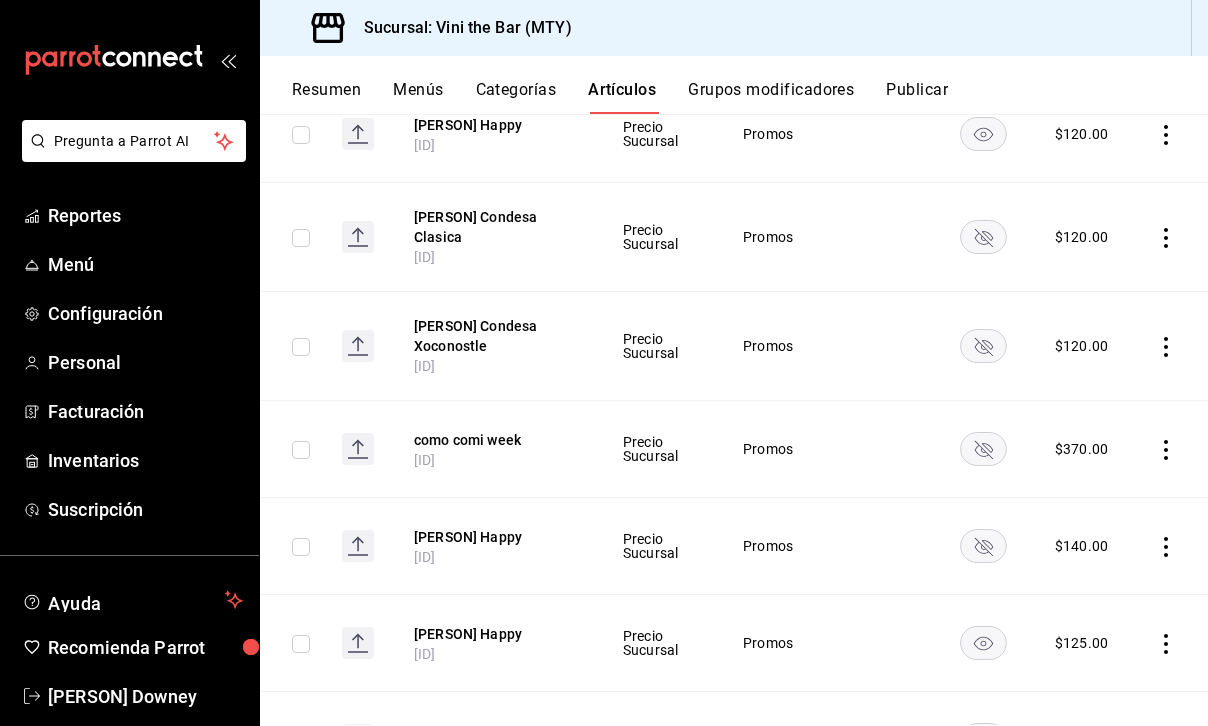 click 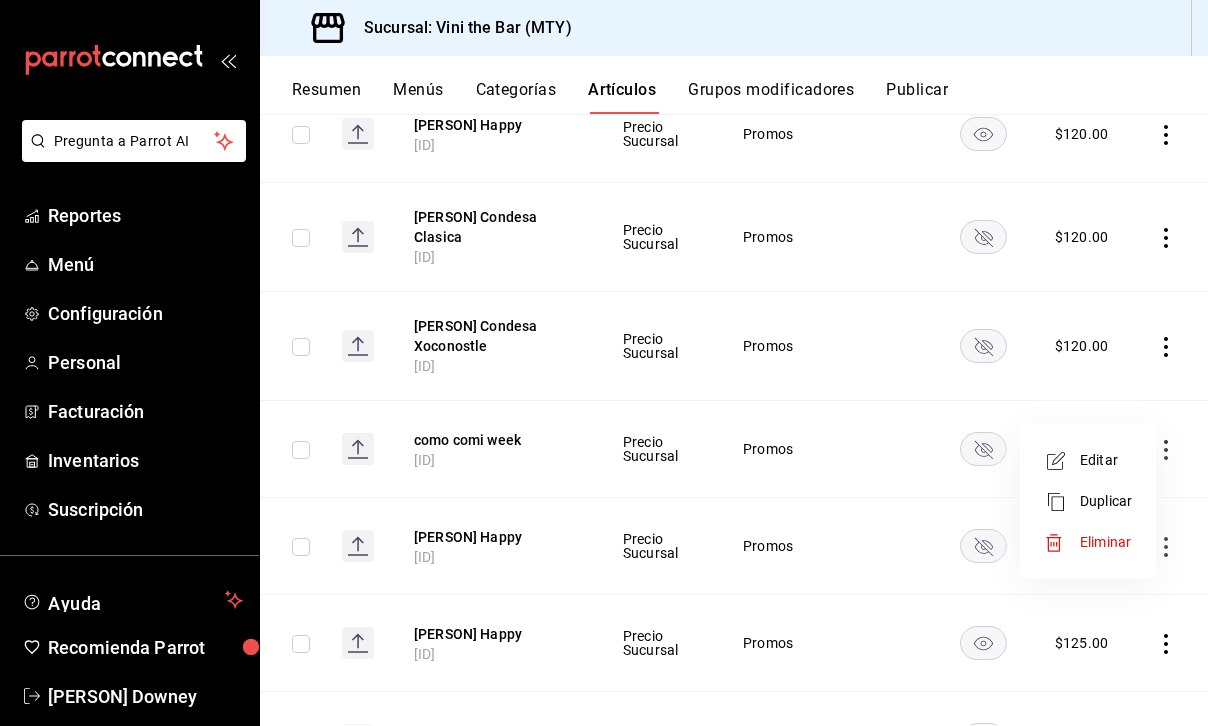 click on "Eliminar" at bounding box center (1105, 542) 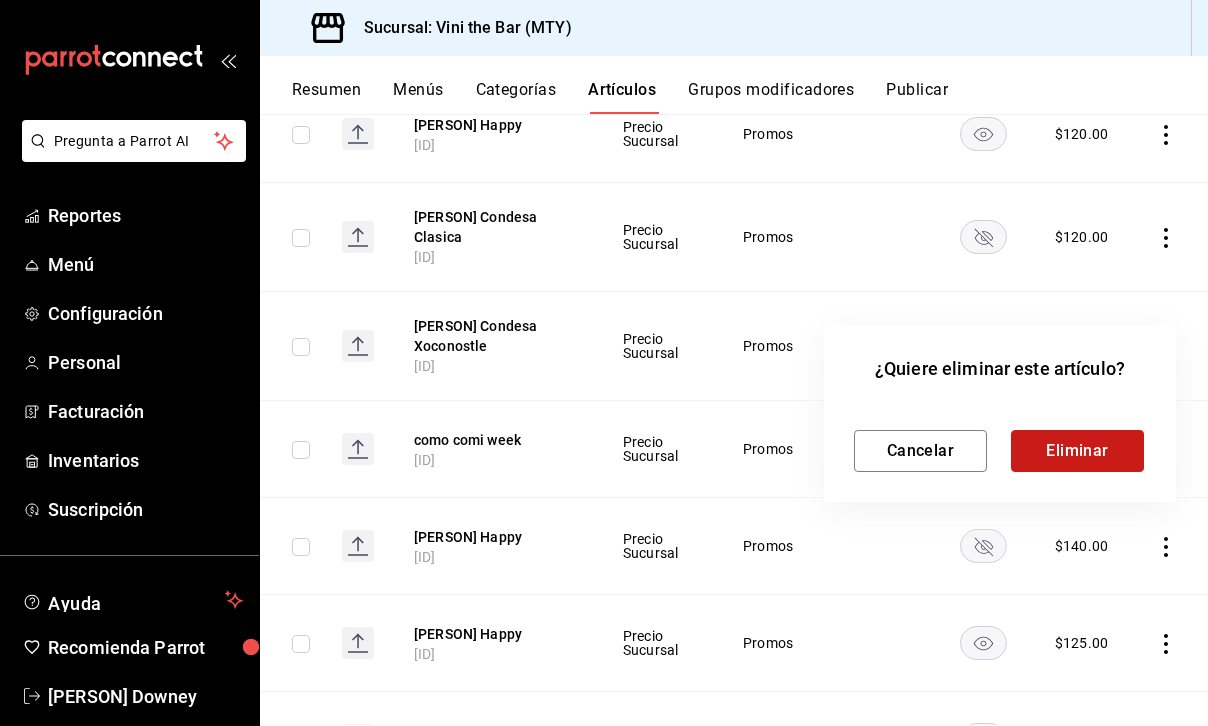 click on "Eliminar" at bounding box center [1077, 451] 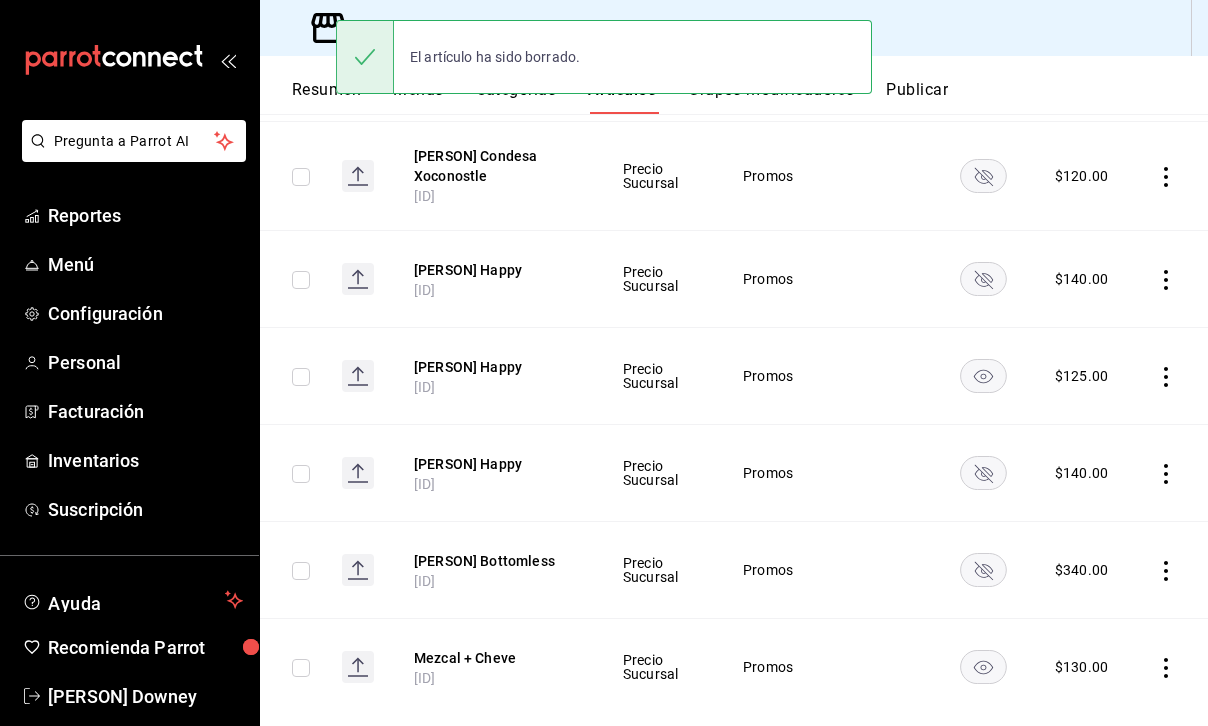 scroll, scrollTop: 1210, scrollLeft: 0, axis: vertical 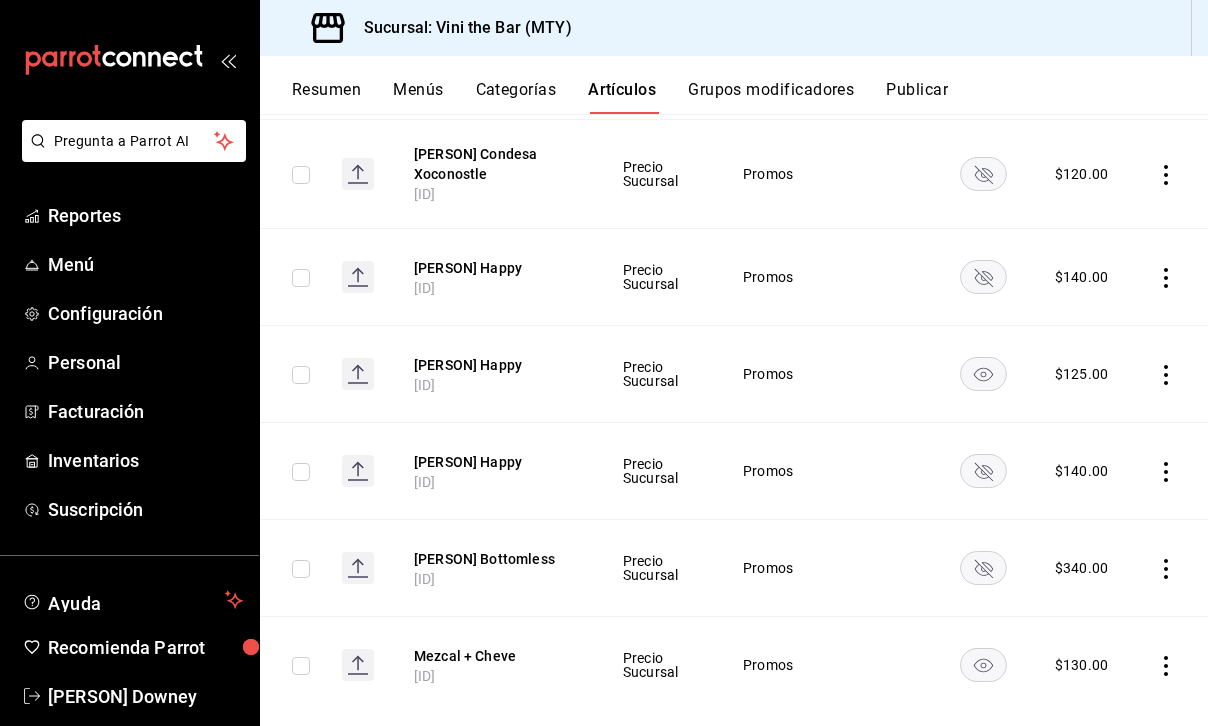 click at bounding box center [1170, 568] 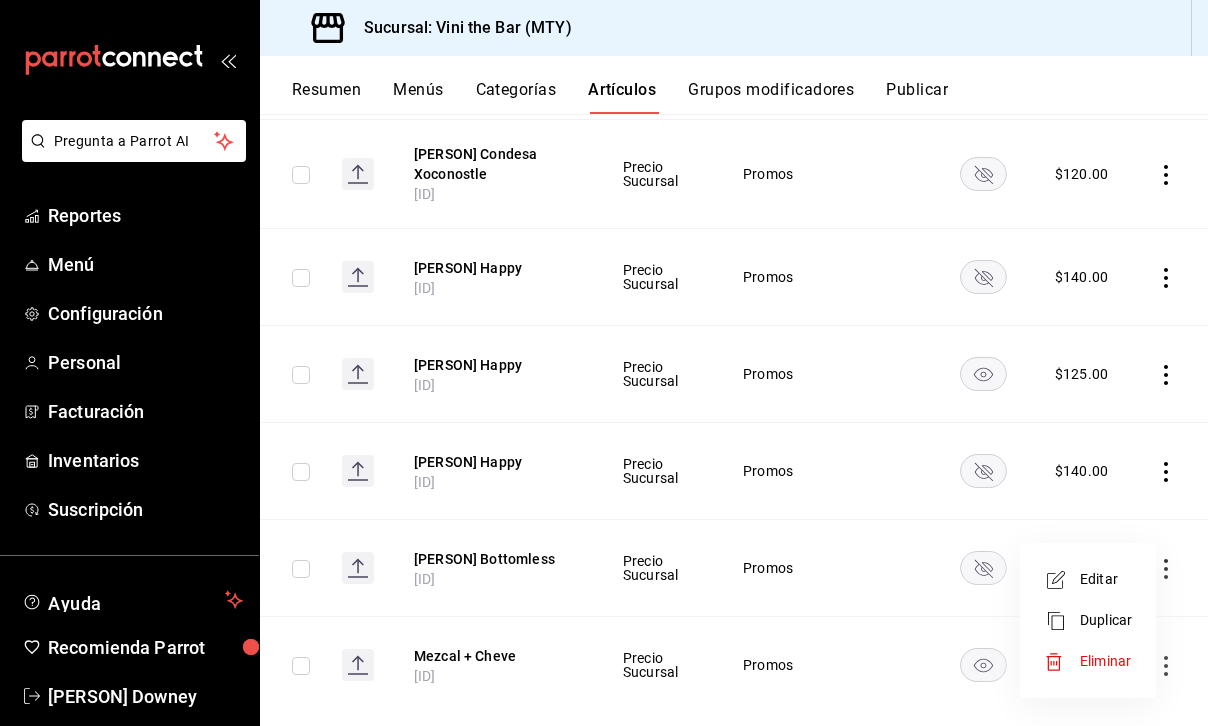 click on "Editar" at bounding box center [1106, 579] 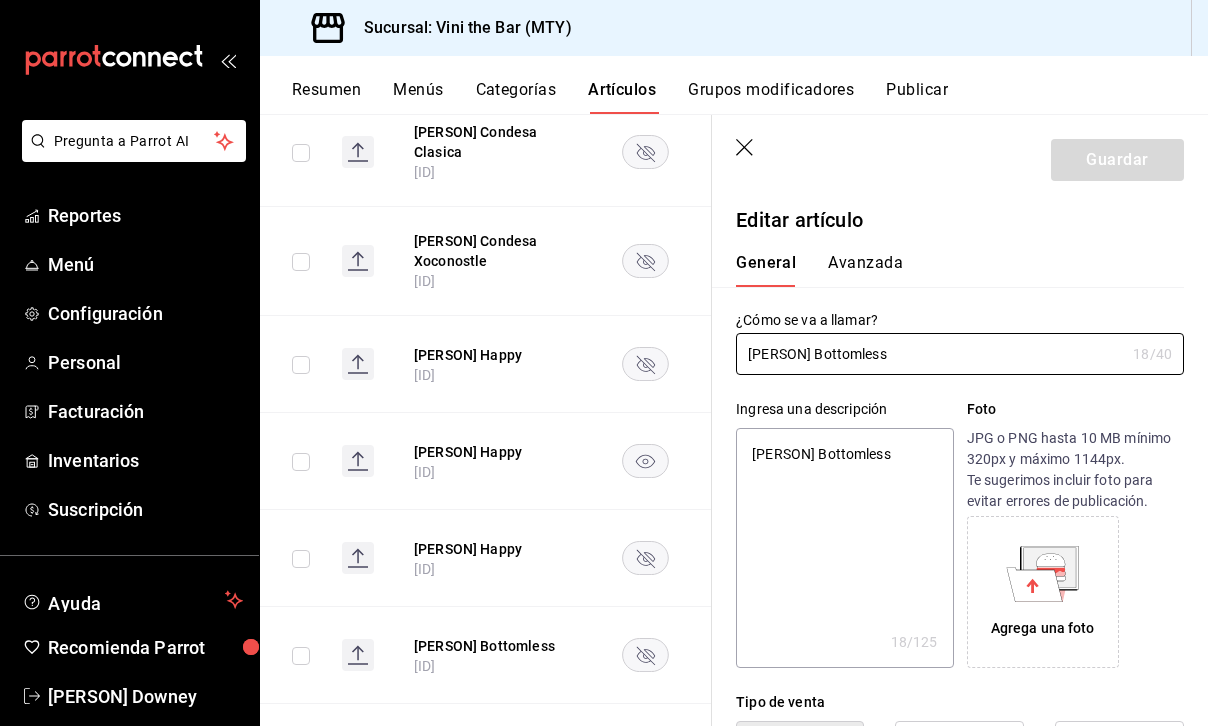 type on "x" 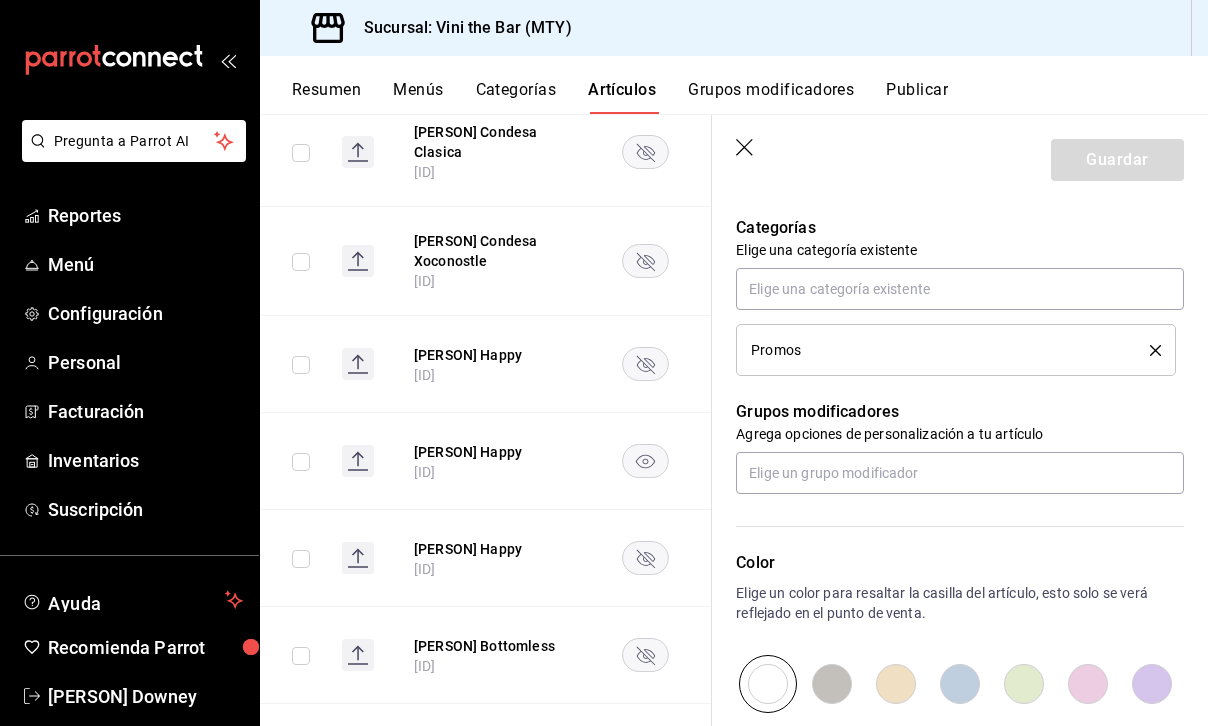 scroll, scrollTop: 692, scrollLeft: 0, axis: vertical 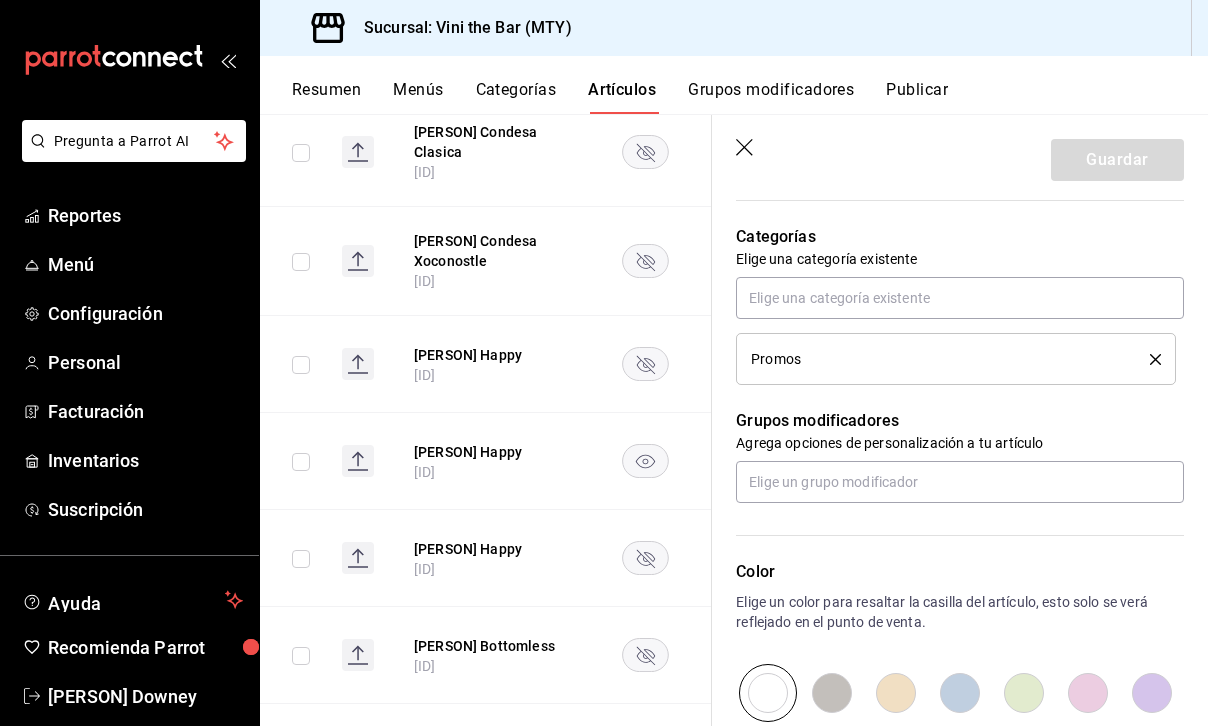 click on "Promos" at bounding box center [956, 359] 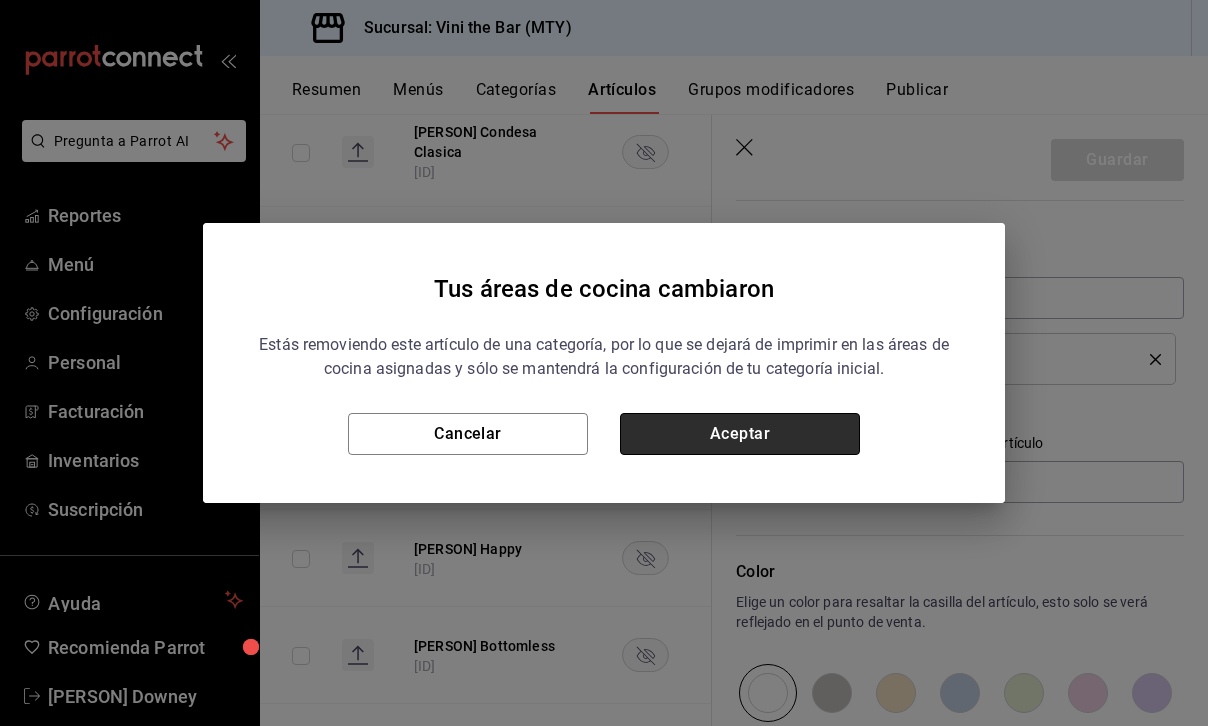 click on "Aceptar" at bounding box center (740, 434) 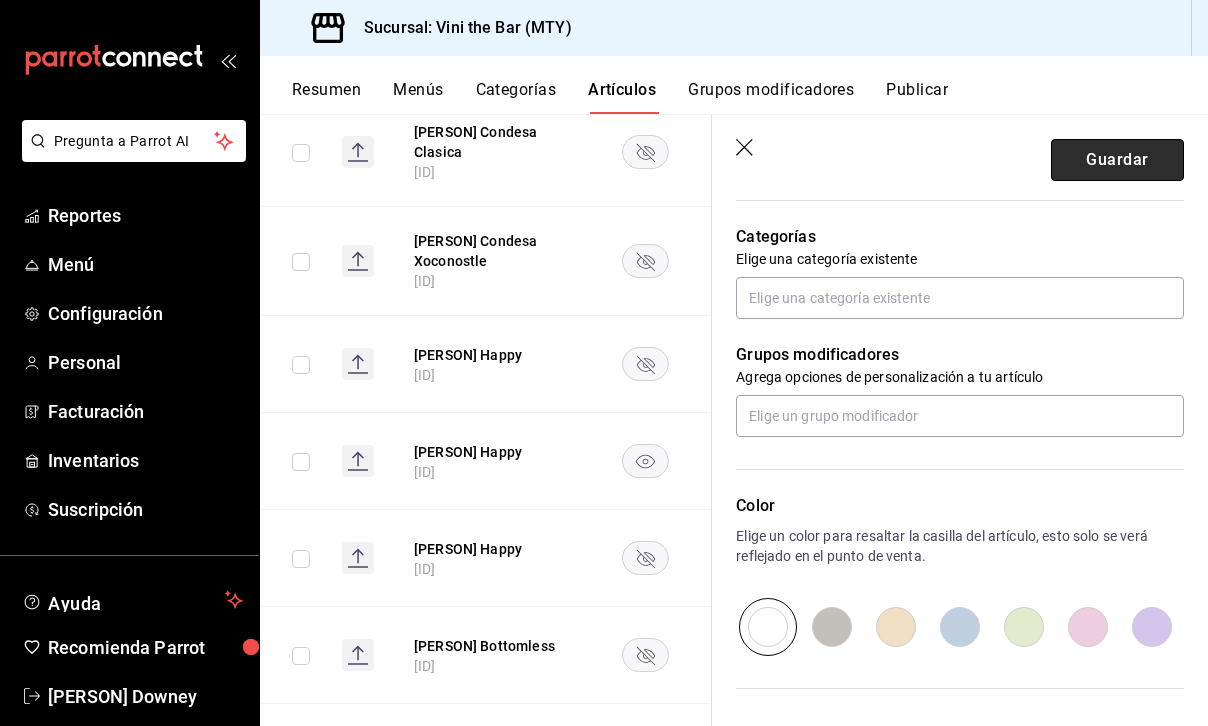 click on "Guardar" at bounding box center [1117, 160] 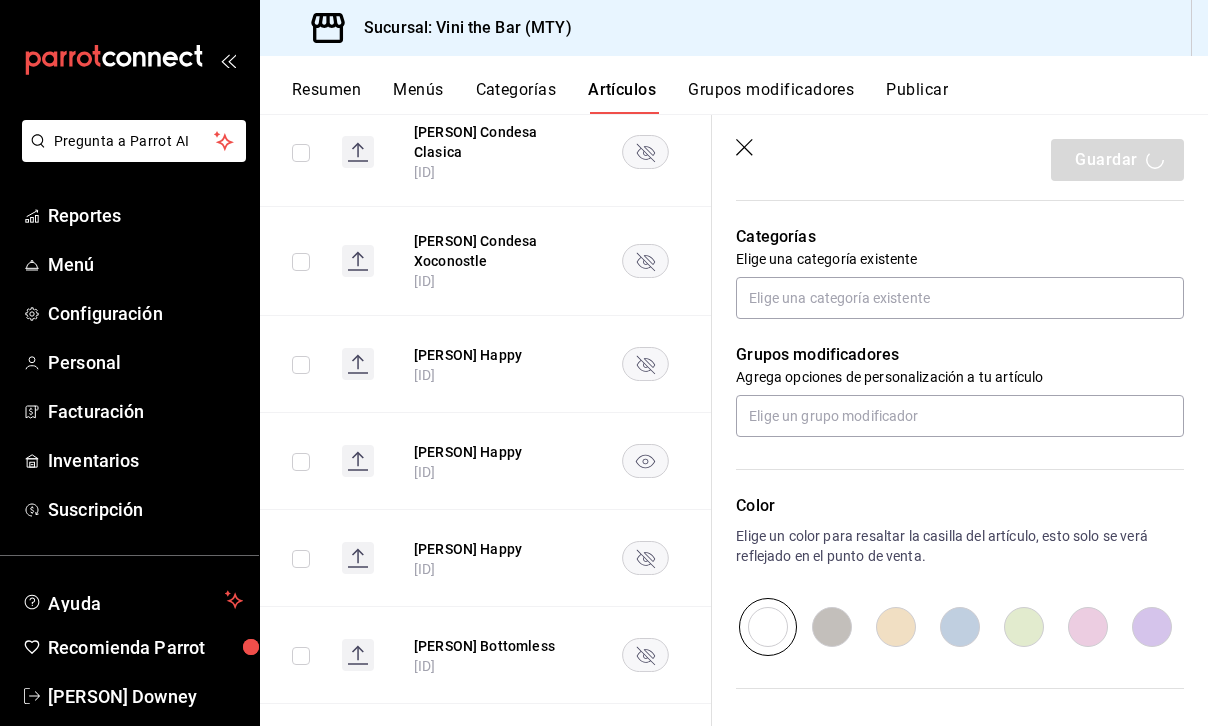 type on "x" 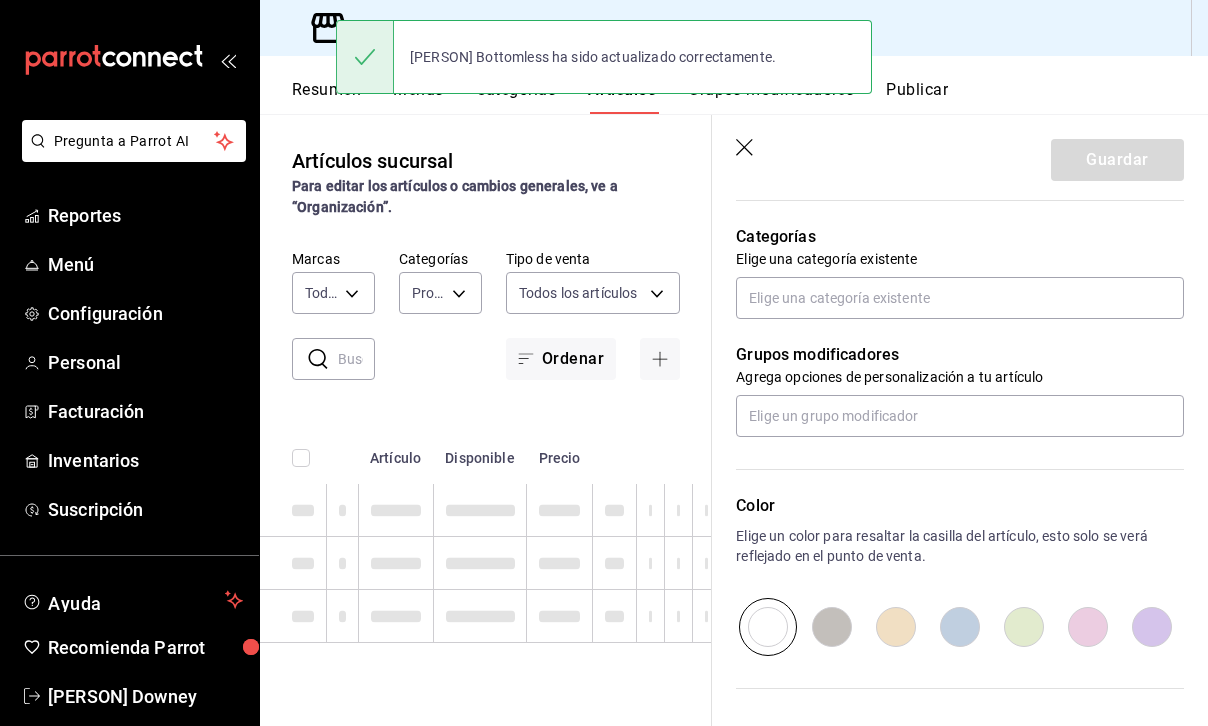 scroll, scrollTop: 0, scrollLeft: 0, axis: both 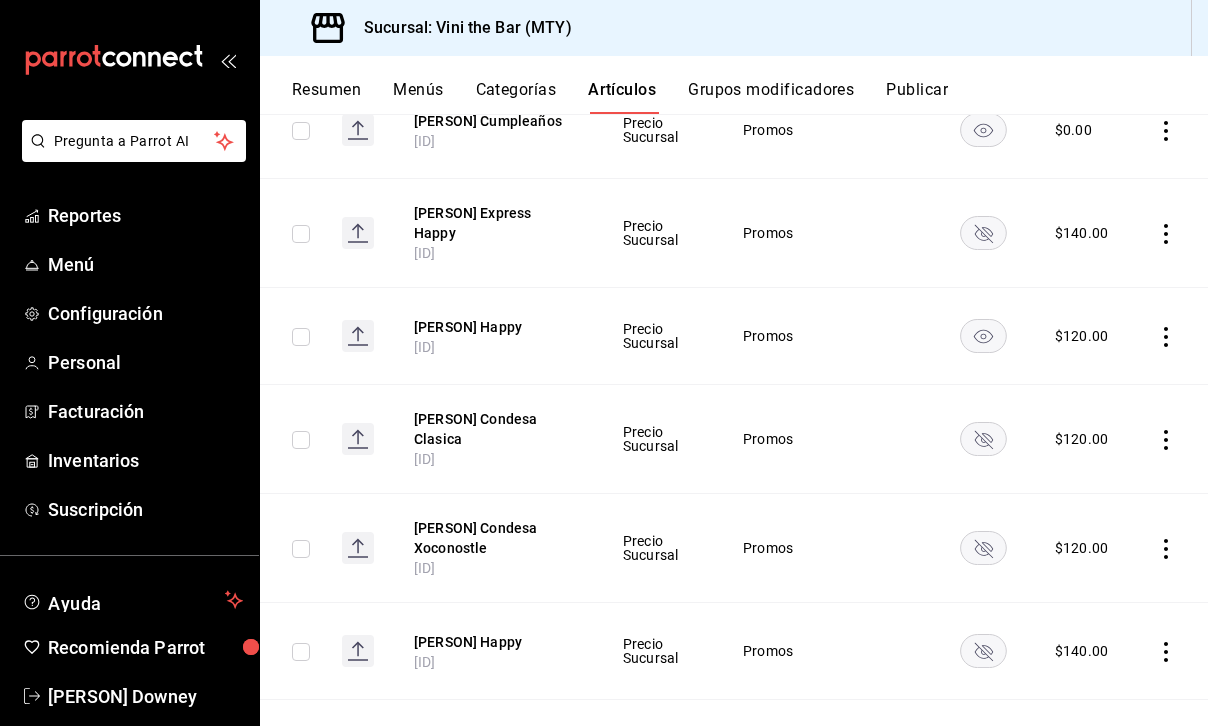 click 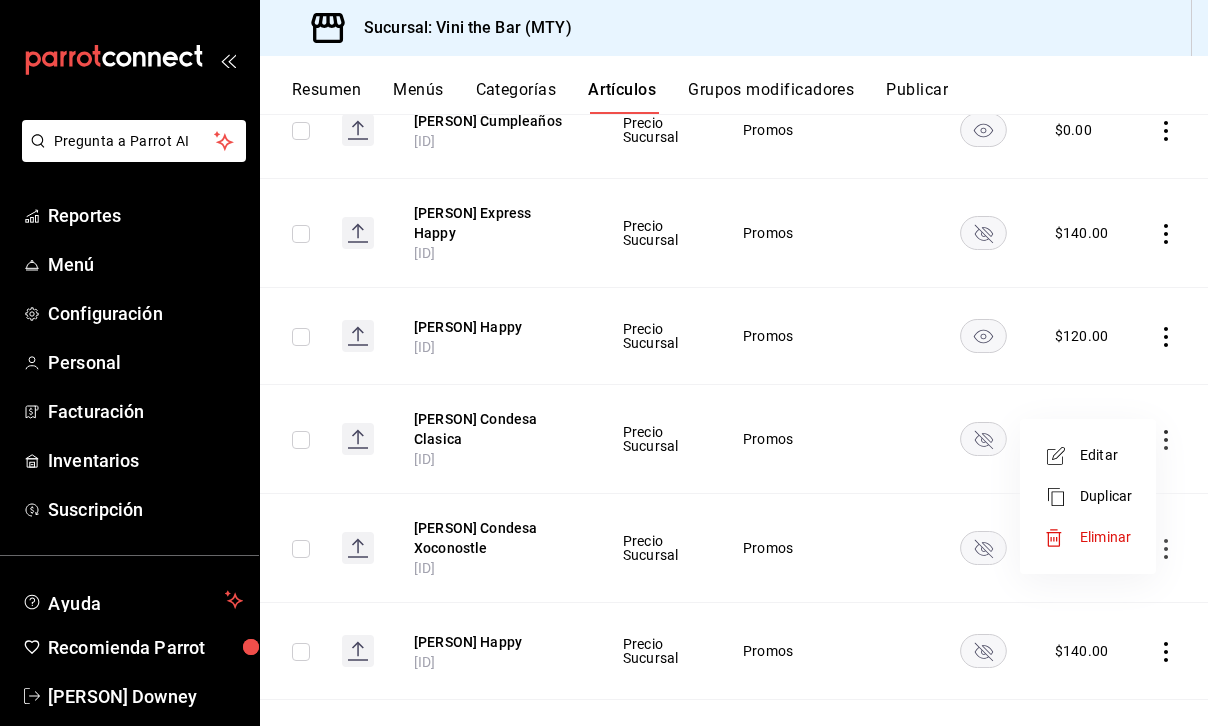 click on "Editar" at bounding box center (1106, 455) 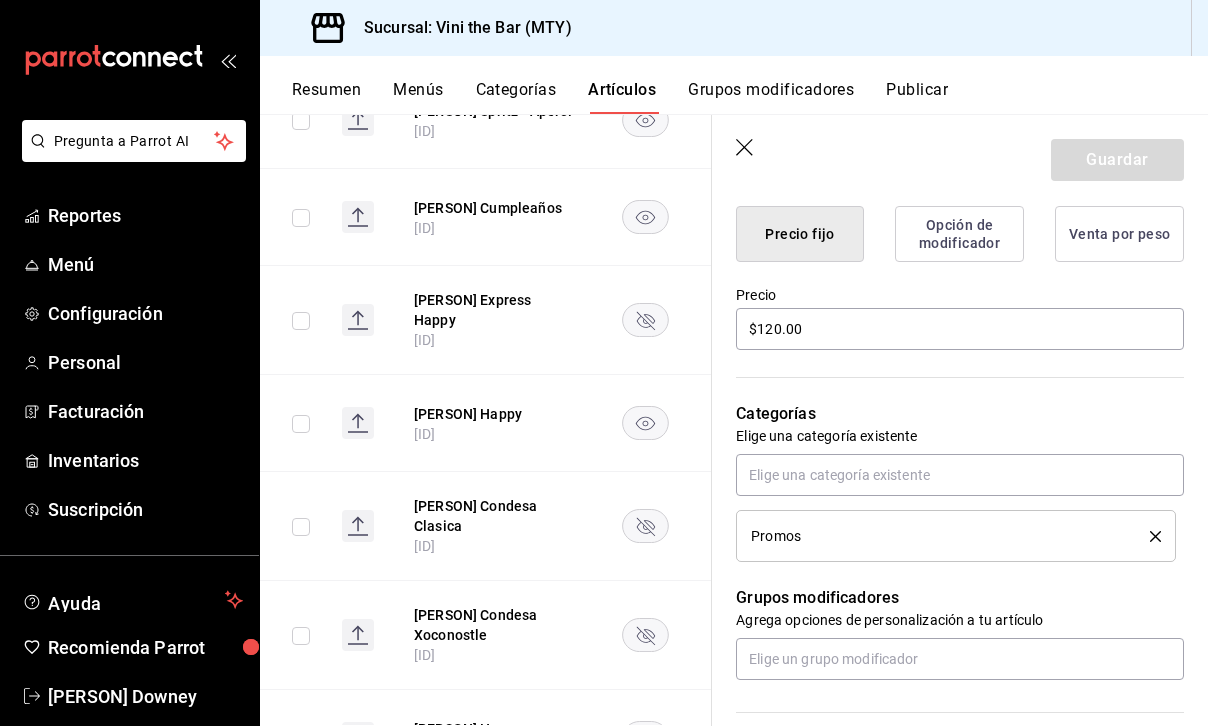 scroll, scrollTop: 590, scrollLeft: 0, axis: vertical 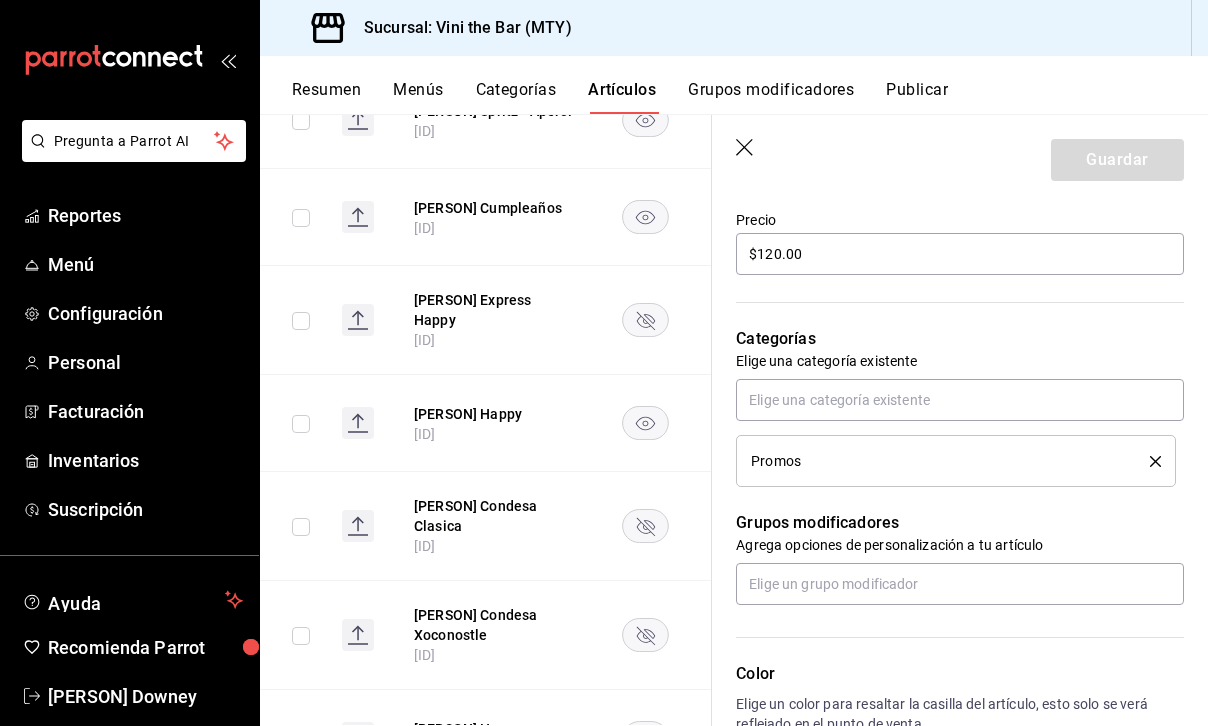 click on "Promos" at bounding box center [956, 461] 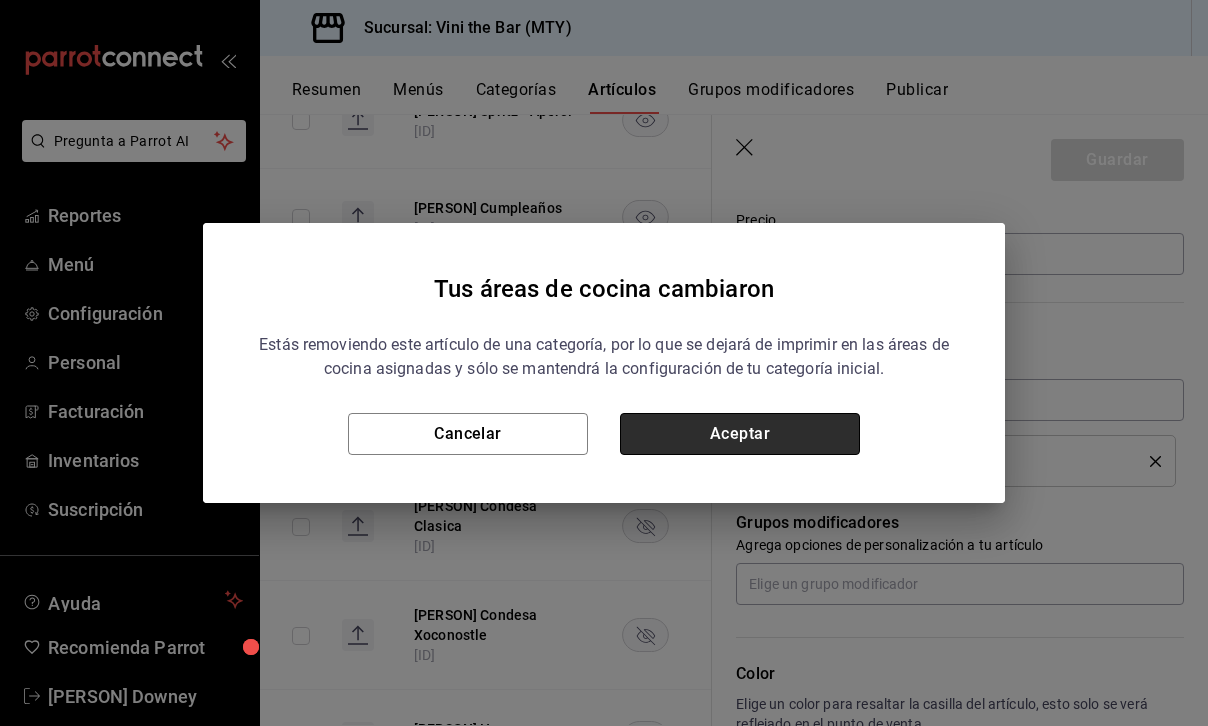 click on "Aceptar" at bounding box center [740, 434] 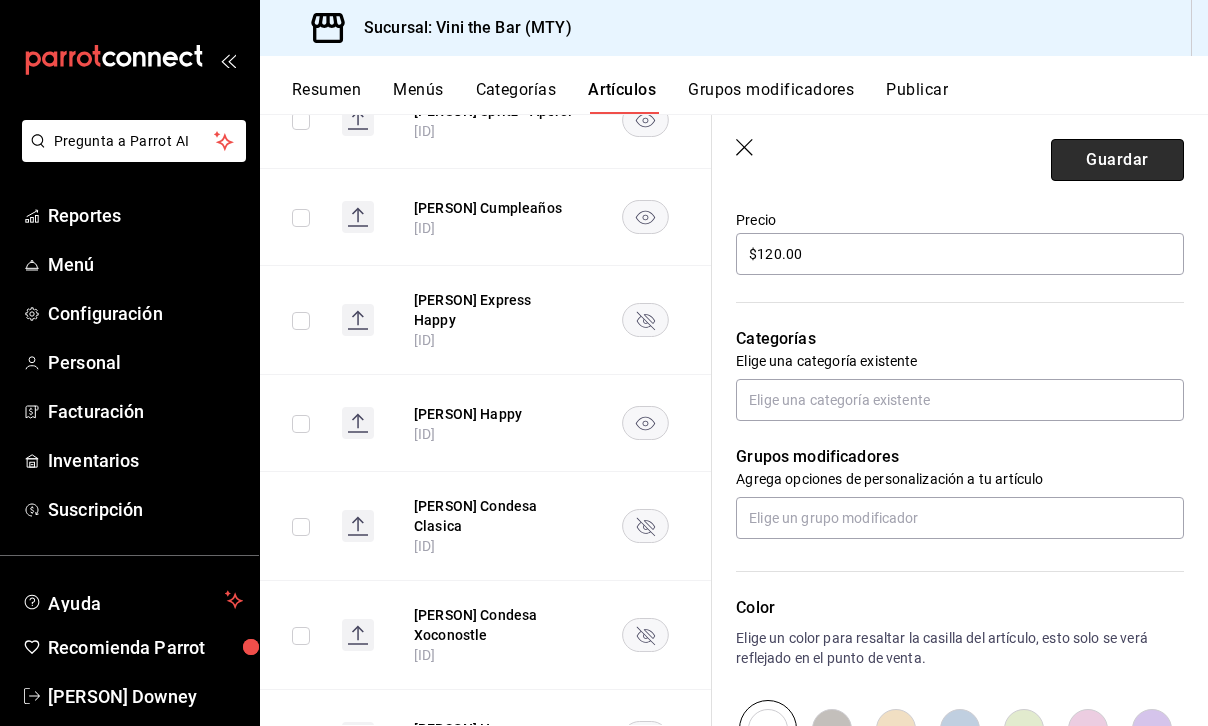 click on "Guardar" at bounding box center [1117, 160] 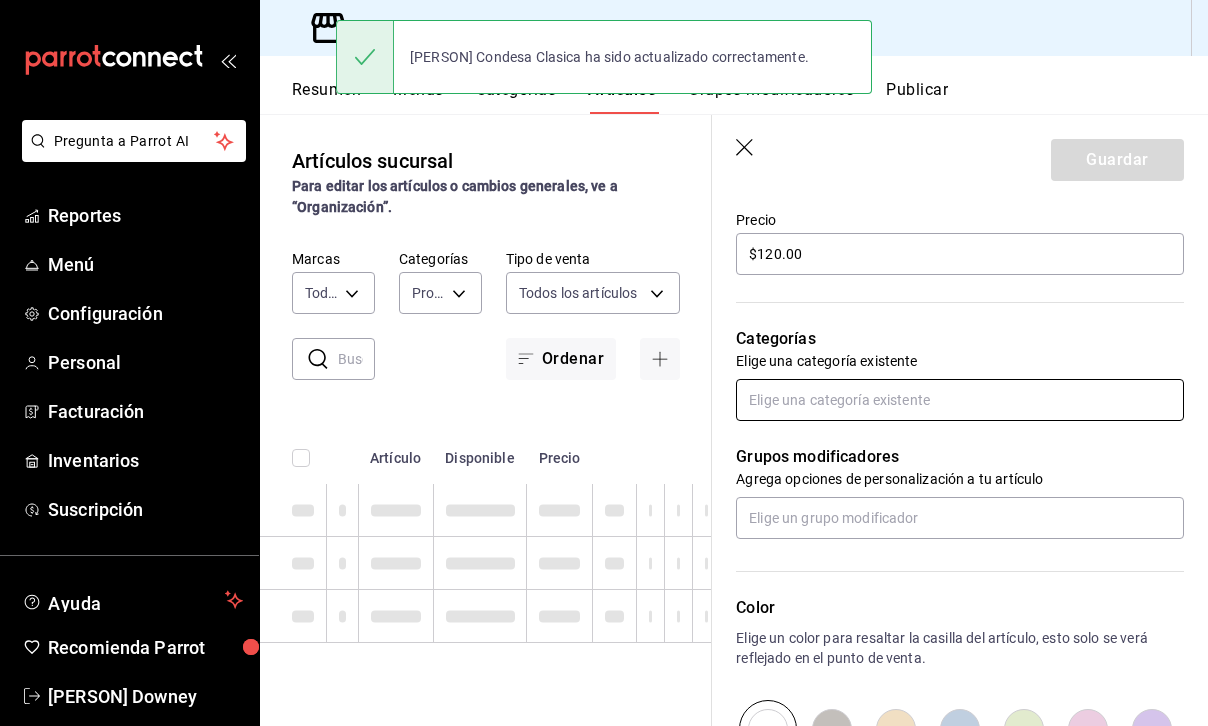 scroll, scrollTop: 0, scrollLeft: 0, axis: both 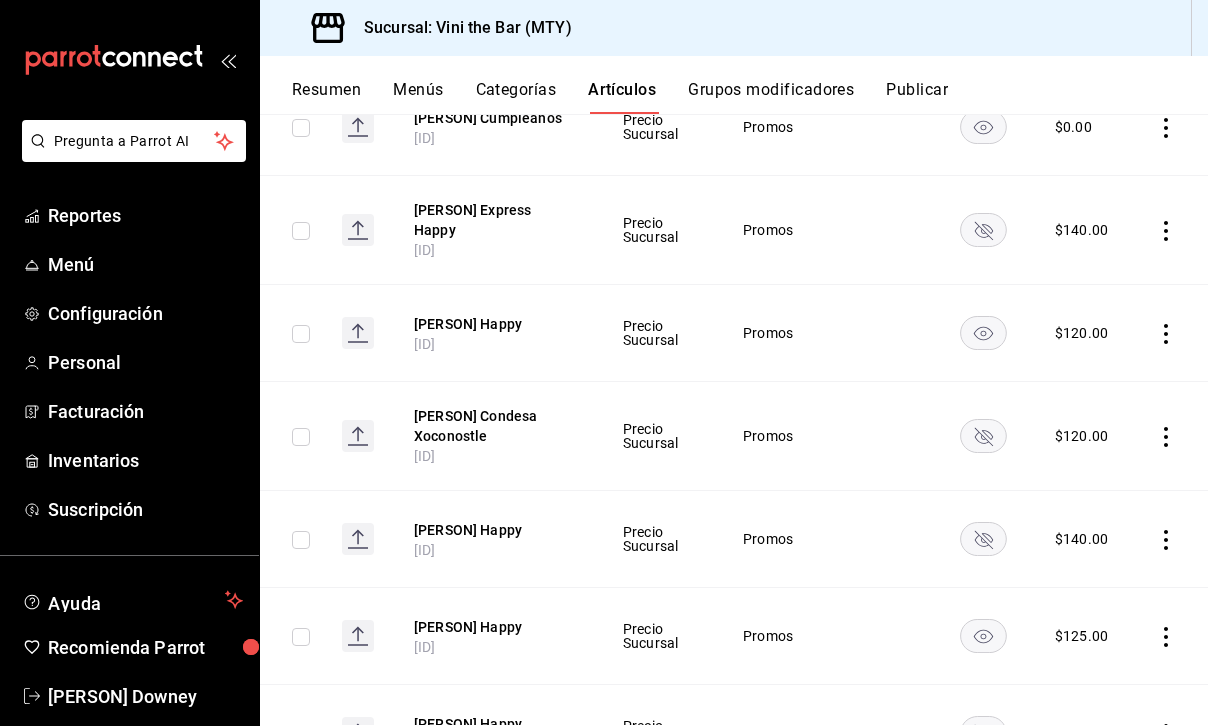 click 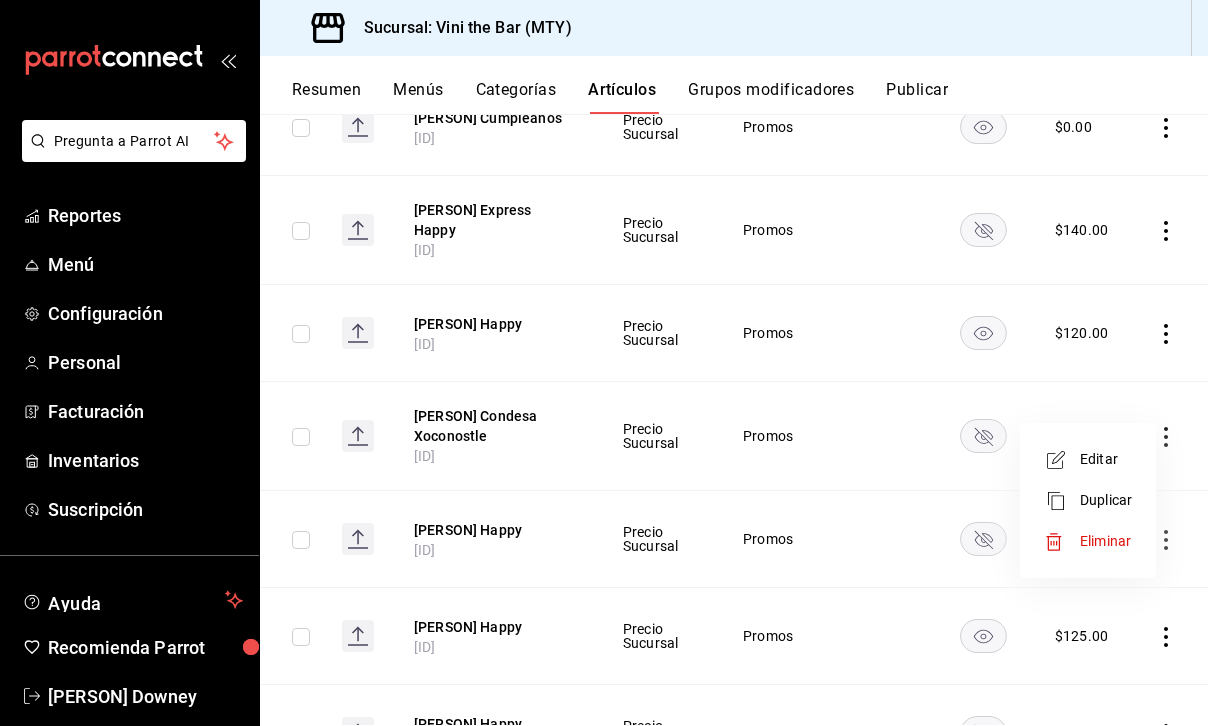 click on "Editar" at bounding box center [1106, 459] 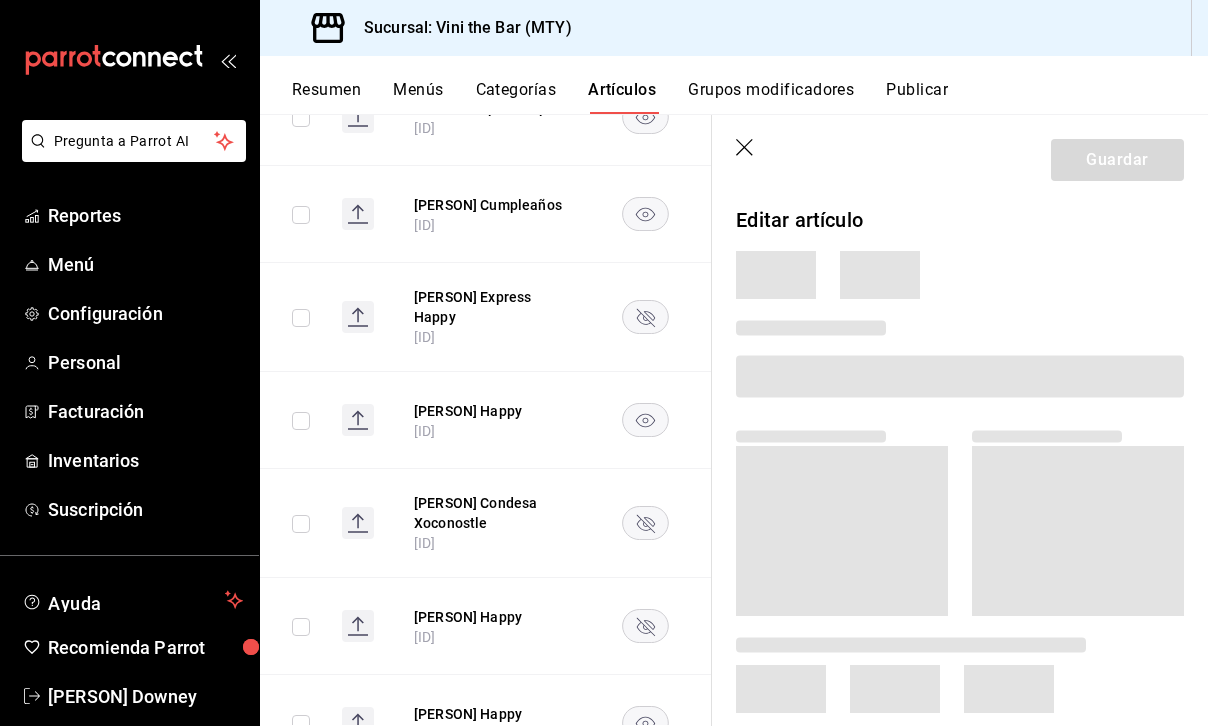 click at bounding box center (842, 531) 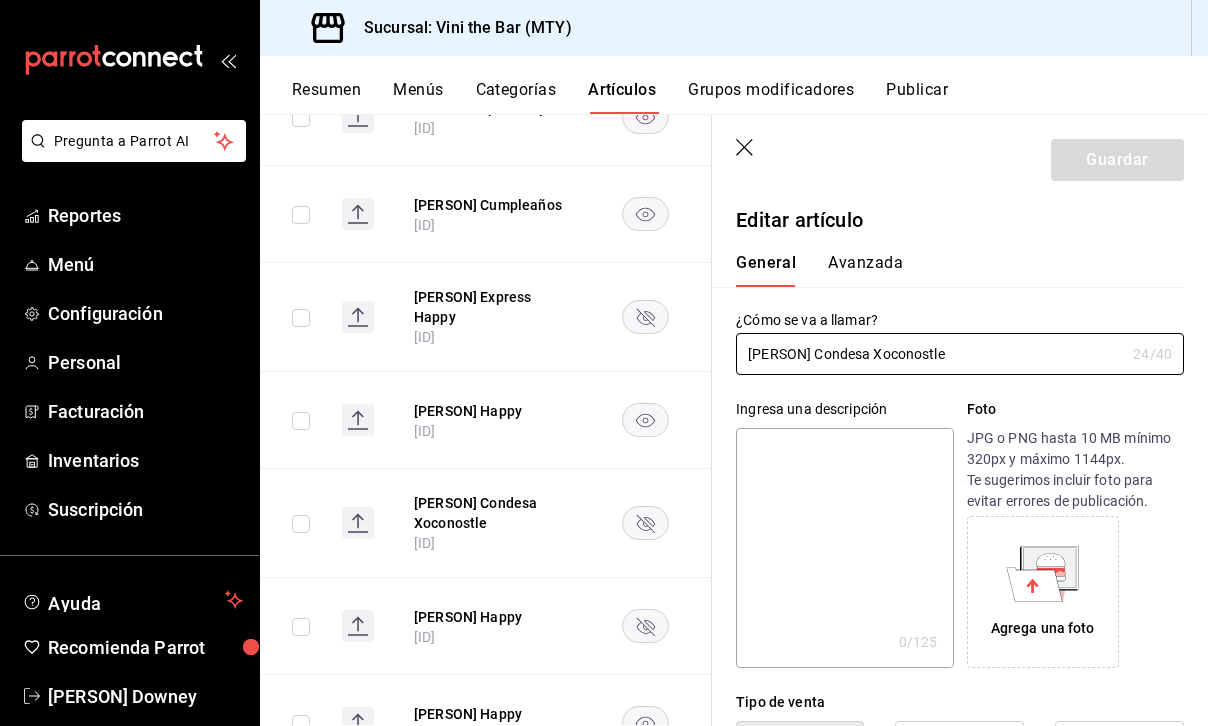 type on "$120.00" 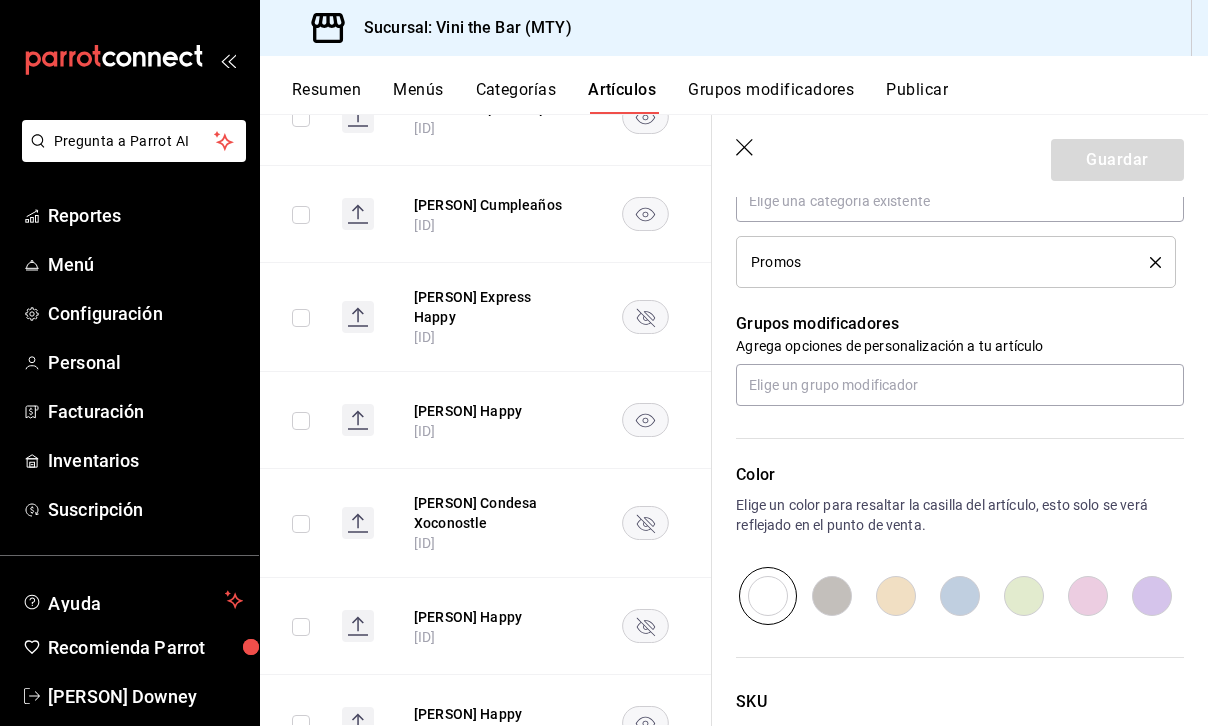 scroll, scrollTop: 659, scrollLeft: 0, axis: vertical 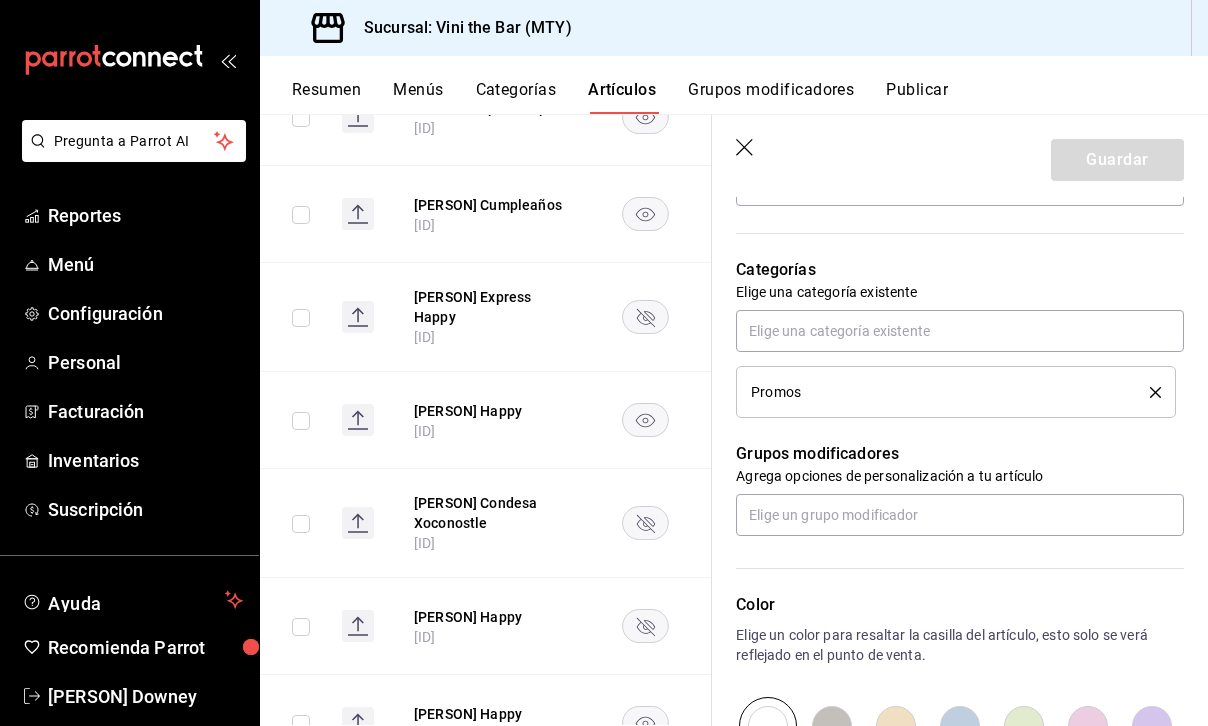 click 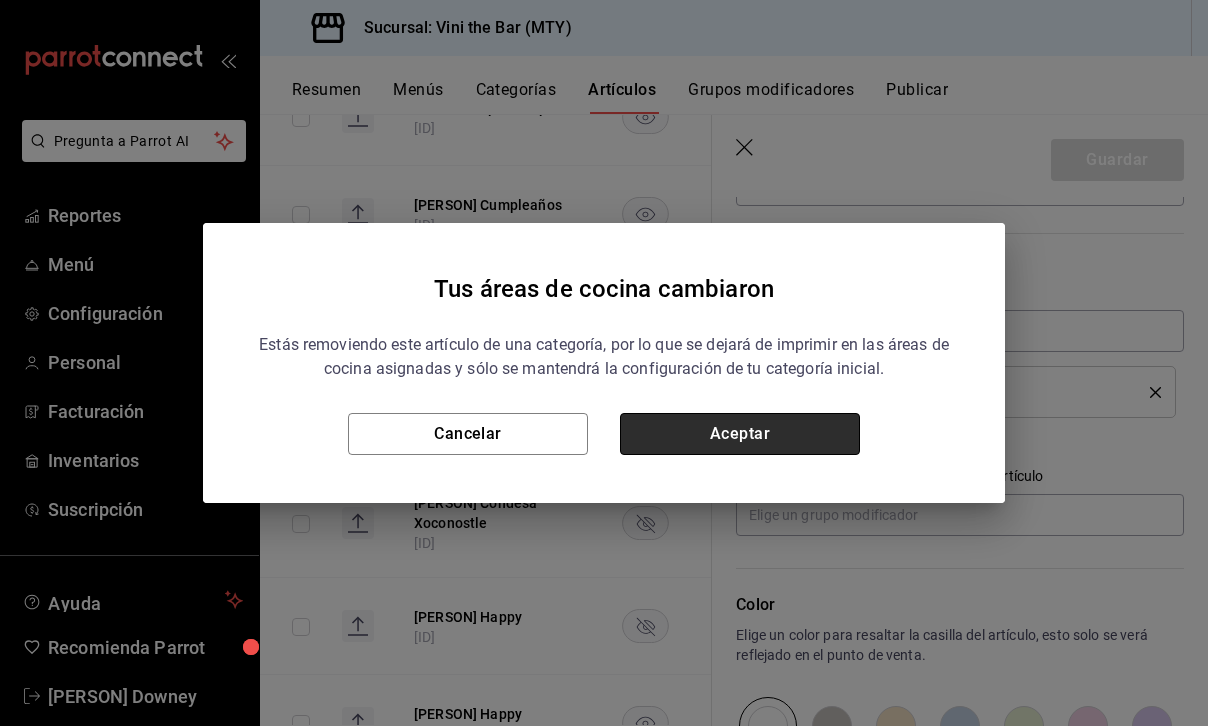click on "Aceptar" at bounding box center (740, 434) 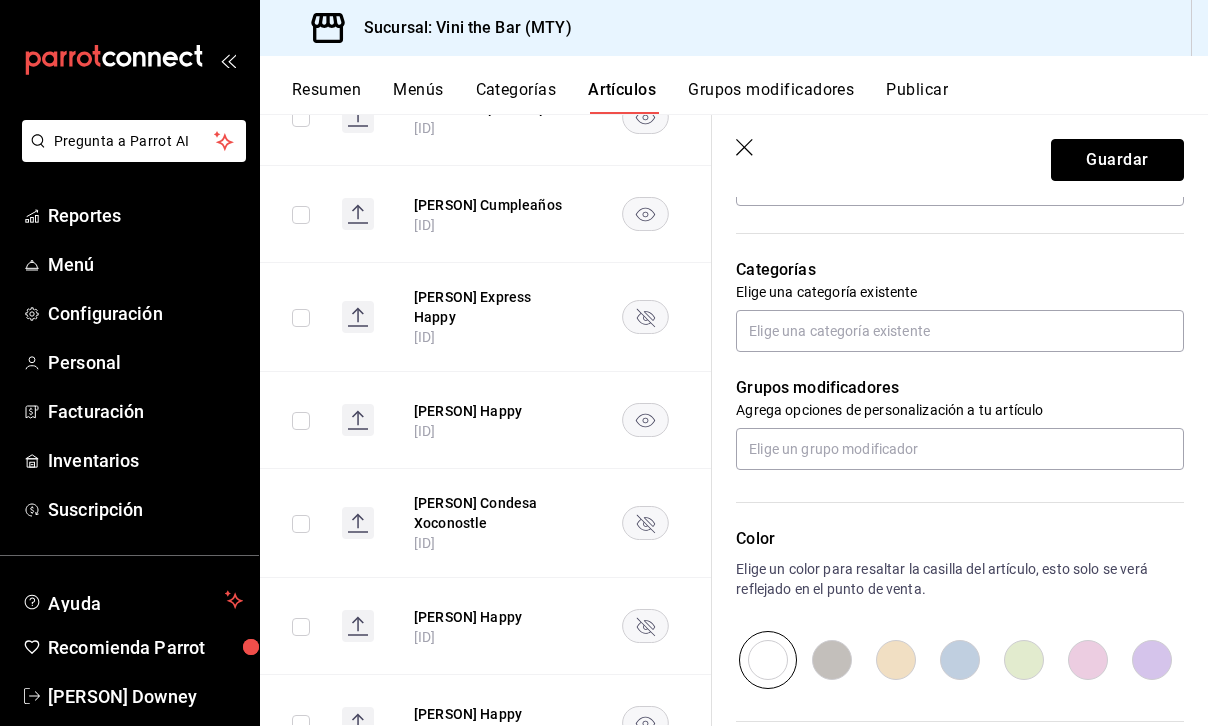click on "Guardar" at bounding box center [1117, 160] 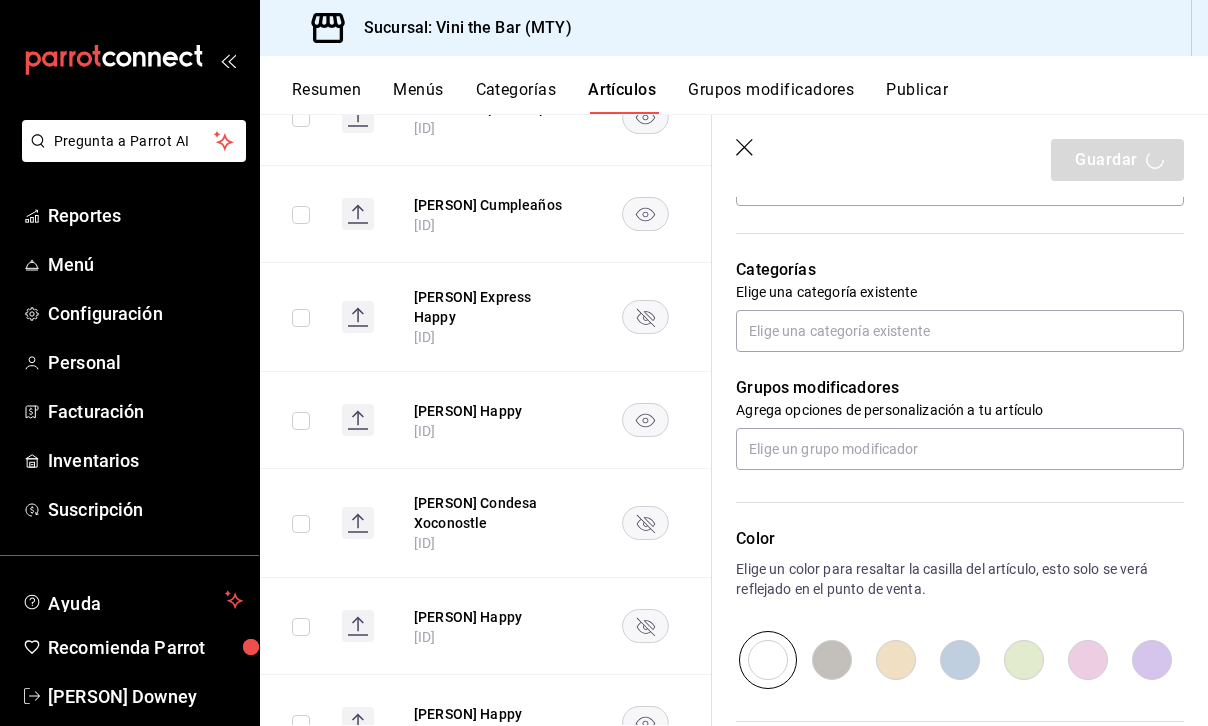 scroll, scrollTop: 0, scrollLeft: 0, axis: both 